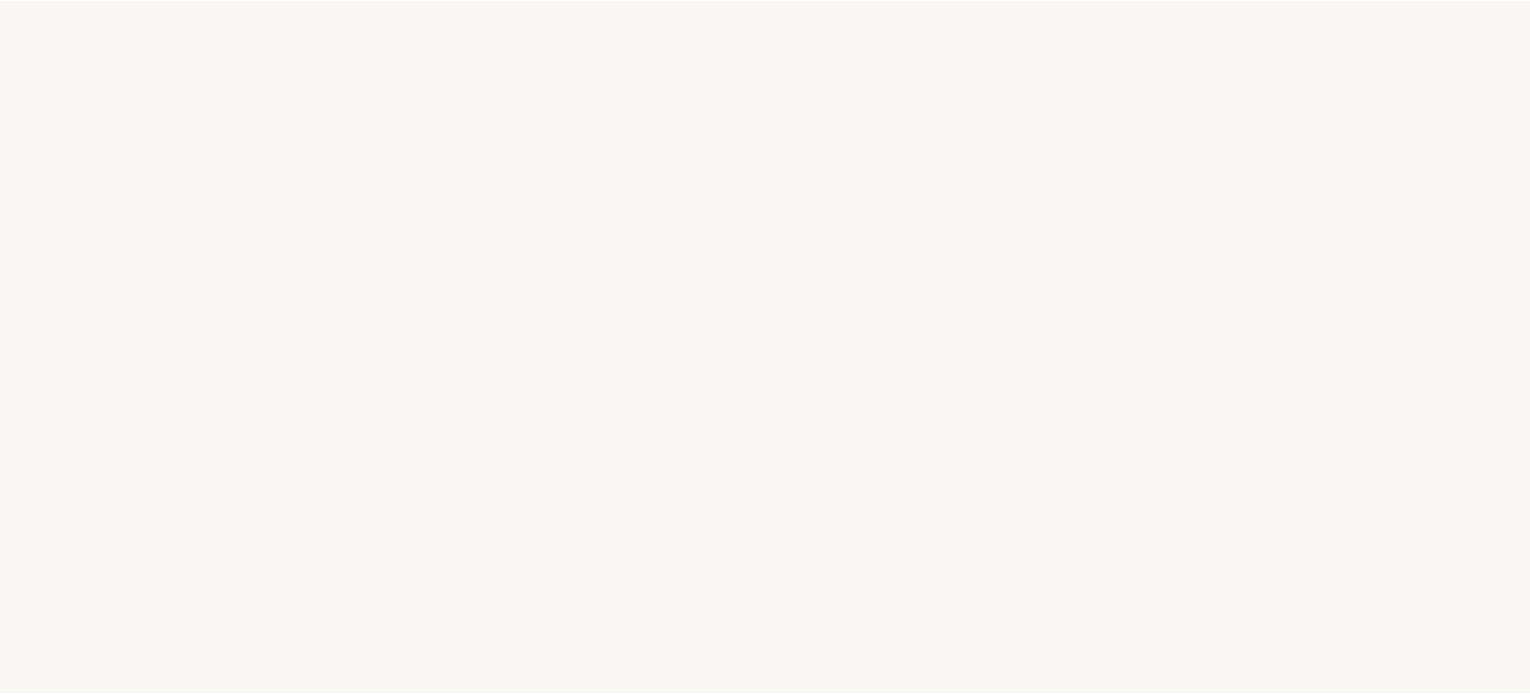 scroll, scrollTop: 0, scrollLeft: 0, axis: both 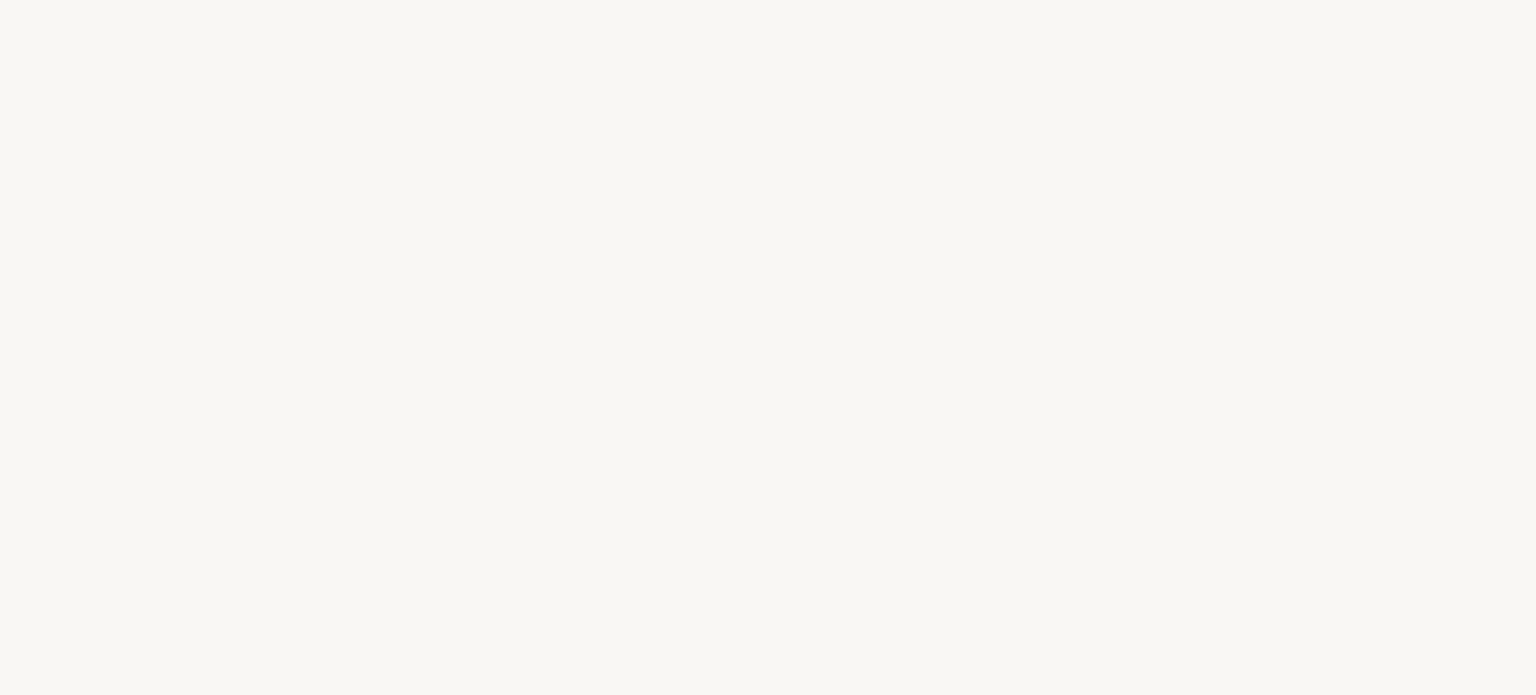 select on "FR" 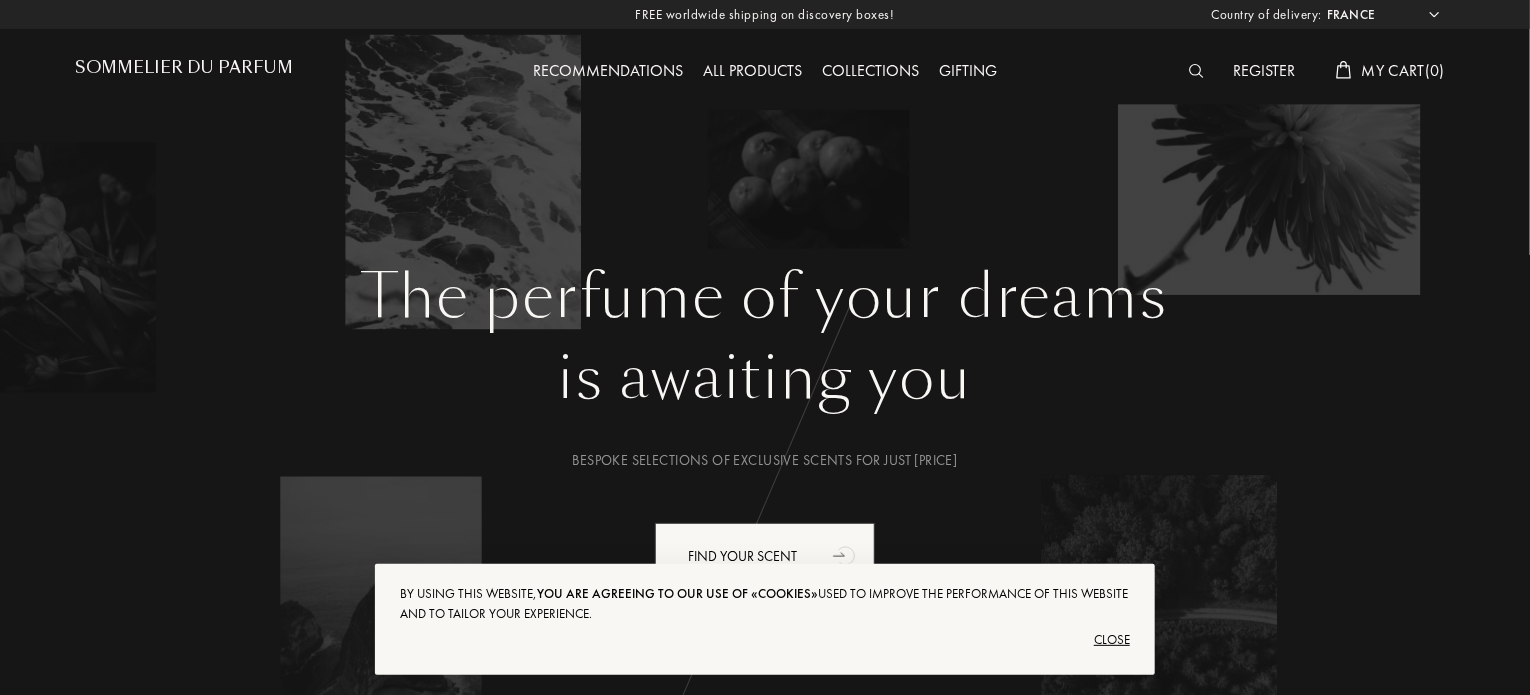 scroll, scrollTop: 0, scrollLeft: 0, axis: both 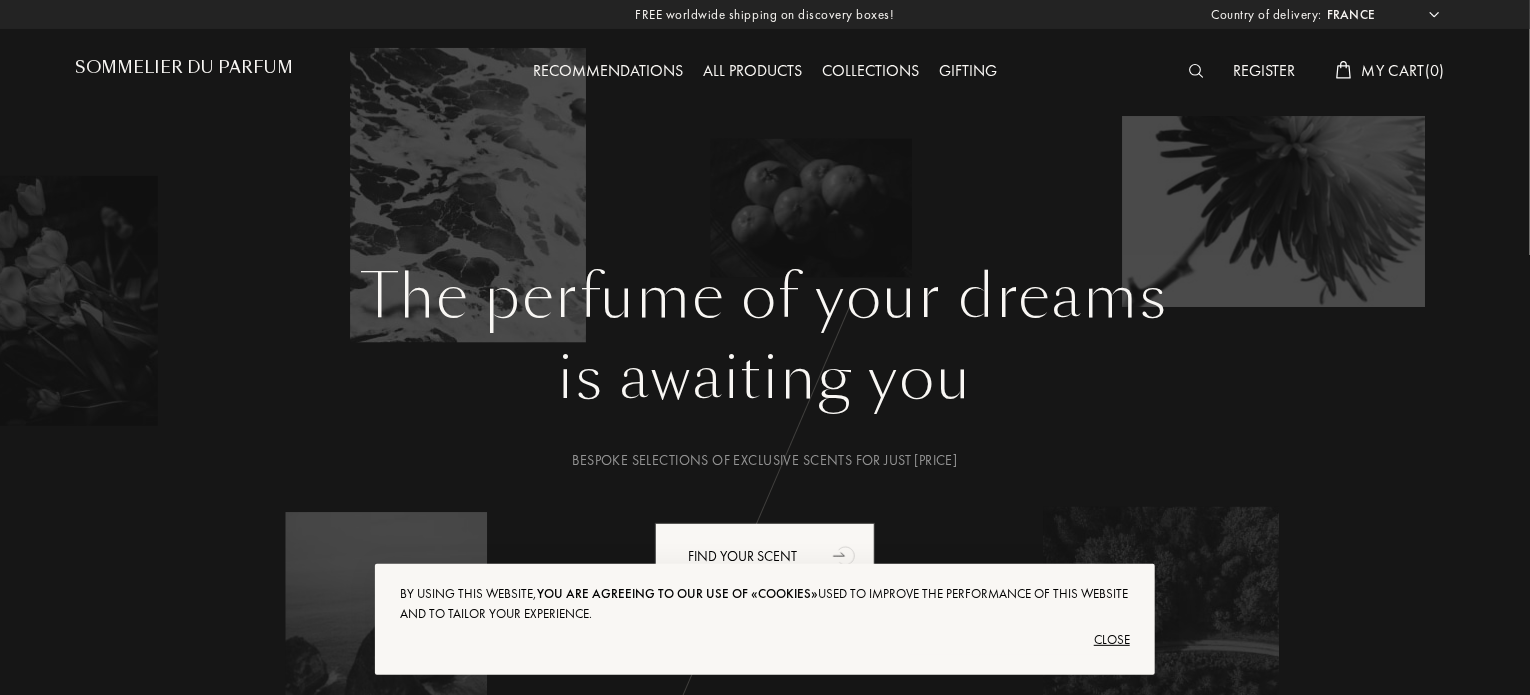 click on "Close" at bounding box center (765, 640) 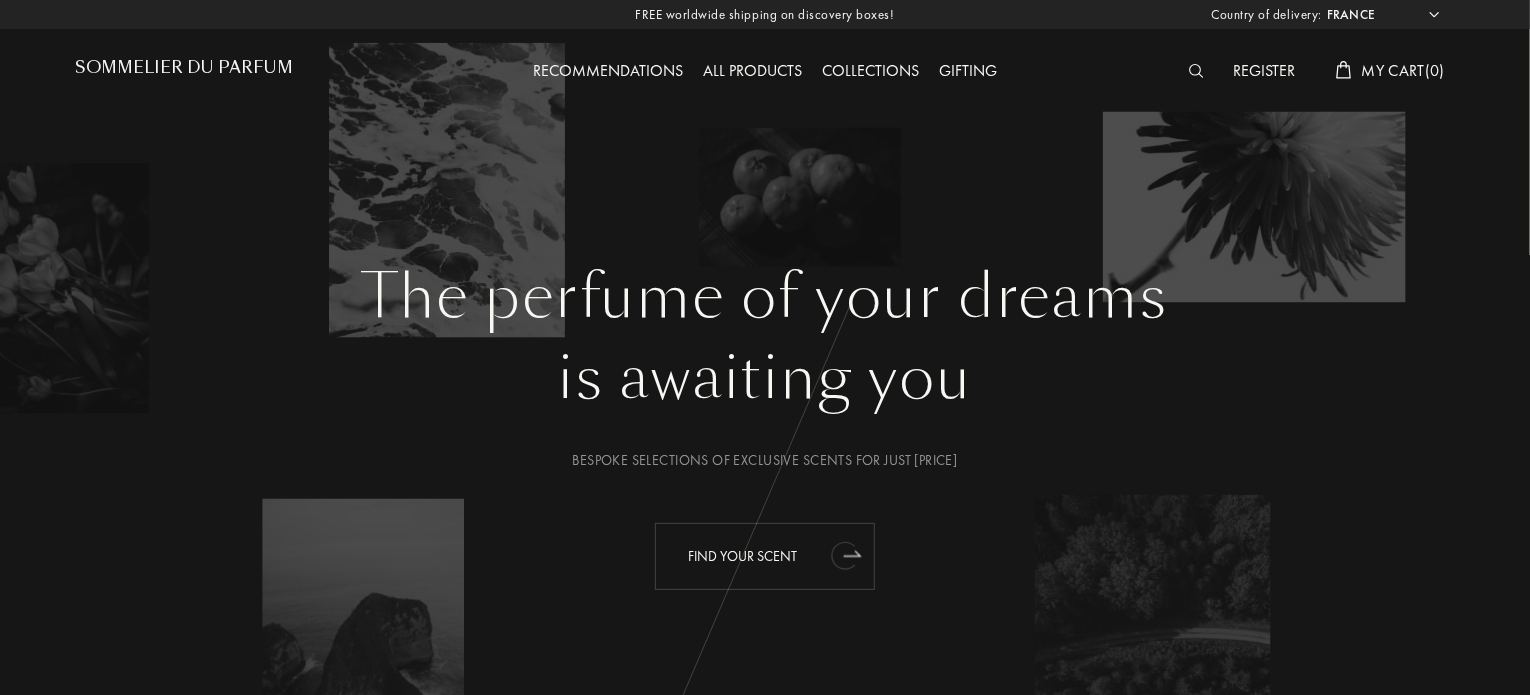 click on "Find your scent" at bounding box center (765, 556) 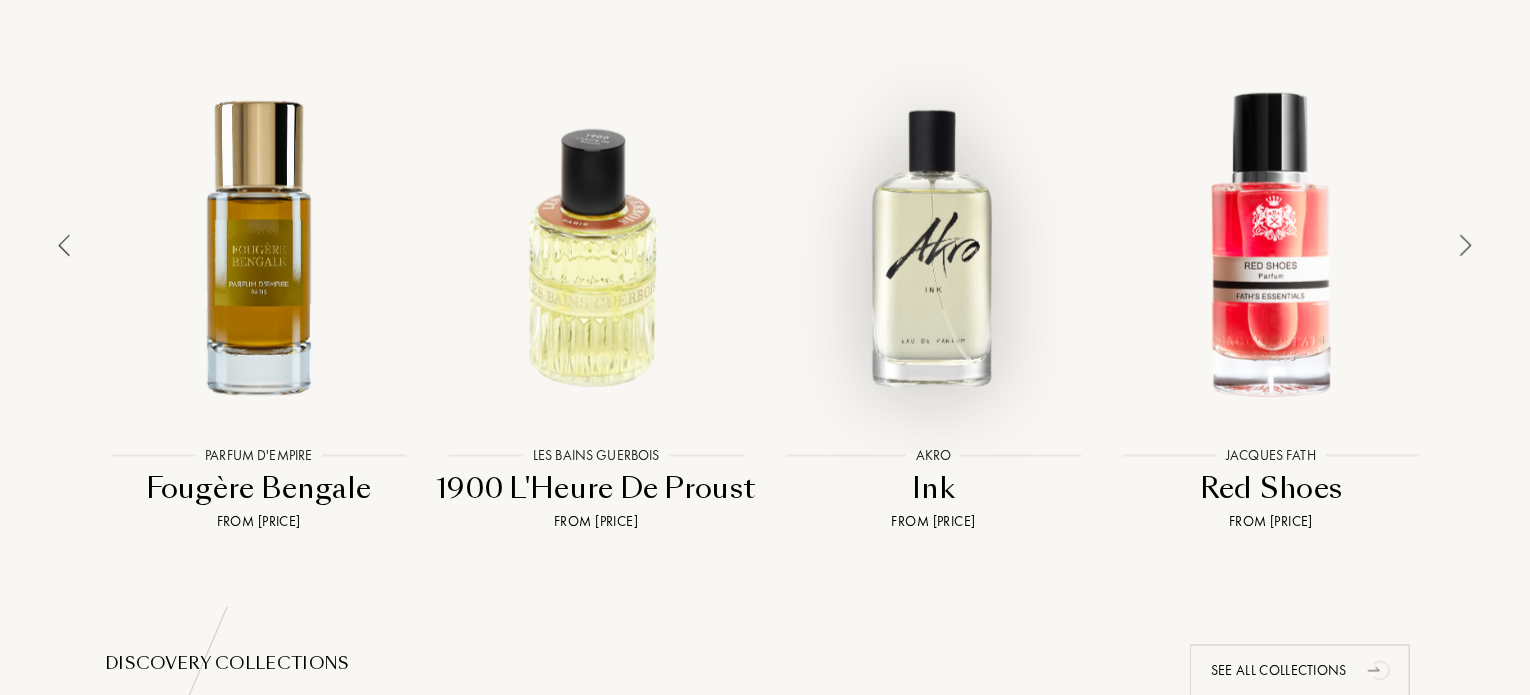 scroll, scrollTop: 1458, scrollLeft: 0, axis: vertical 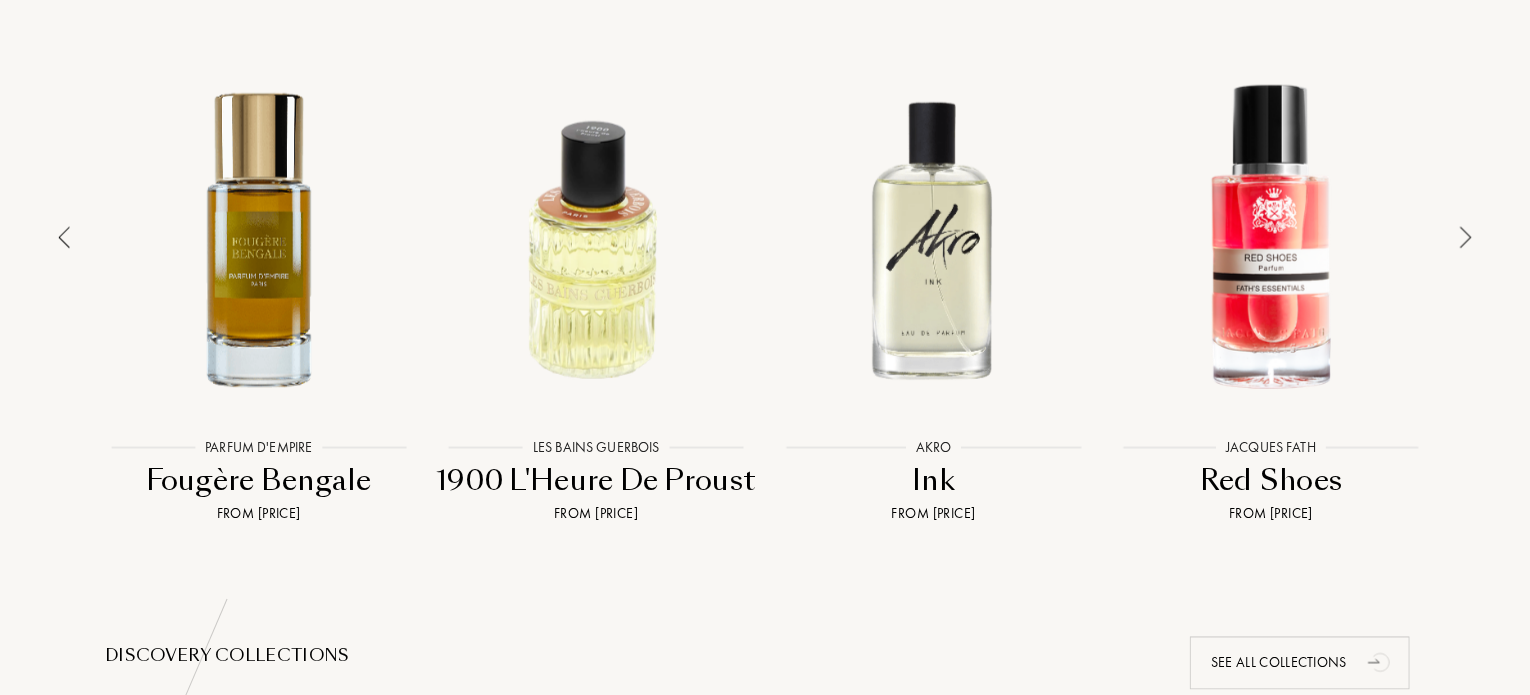 click at bounding box center (1466, 278) 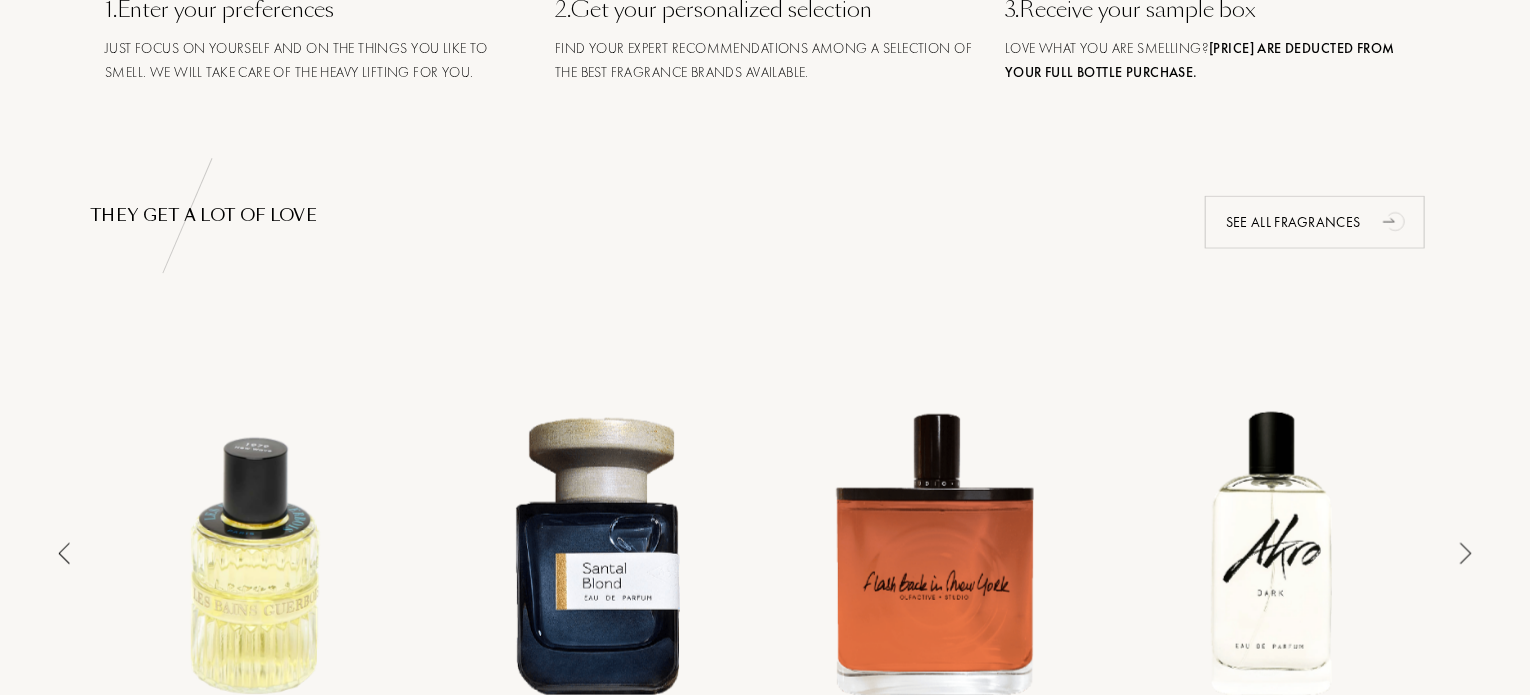 scroll, scrollTop: 1140, scrollLeft: 0, axis: vertical 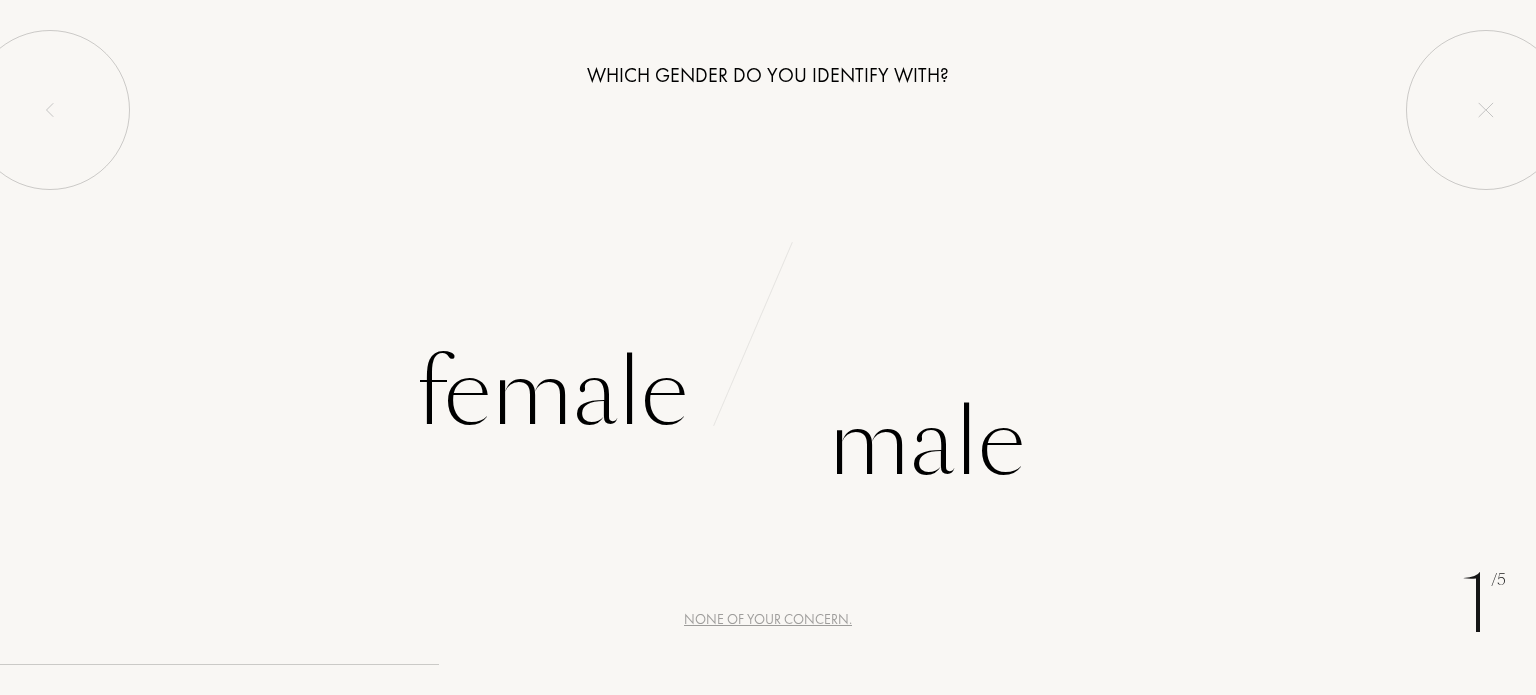 click on "None of your concern." at bounding box center [768, 619] 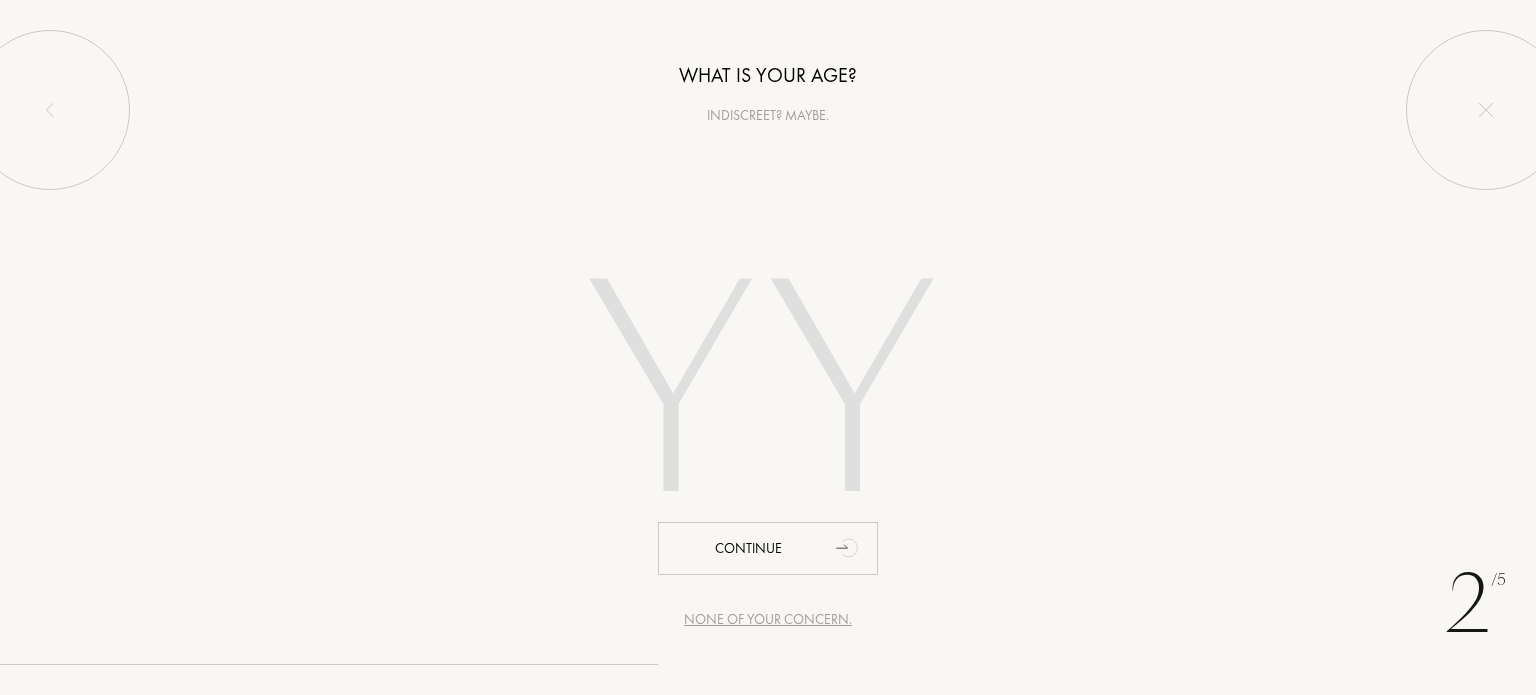 click at bounding box center (768, 398) 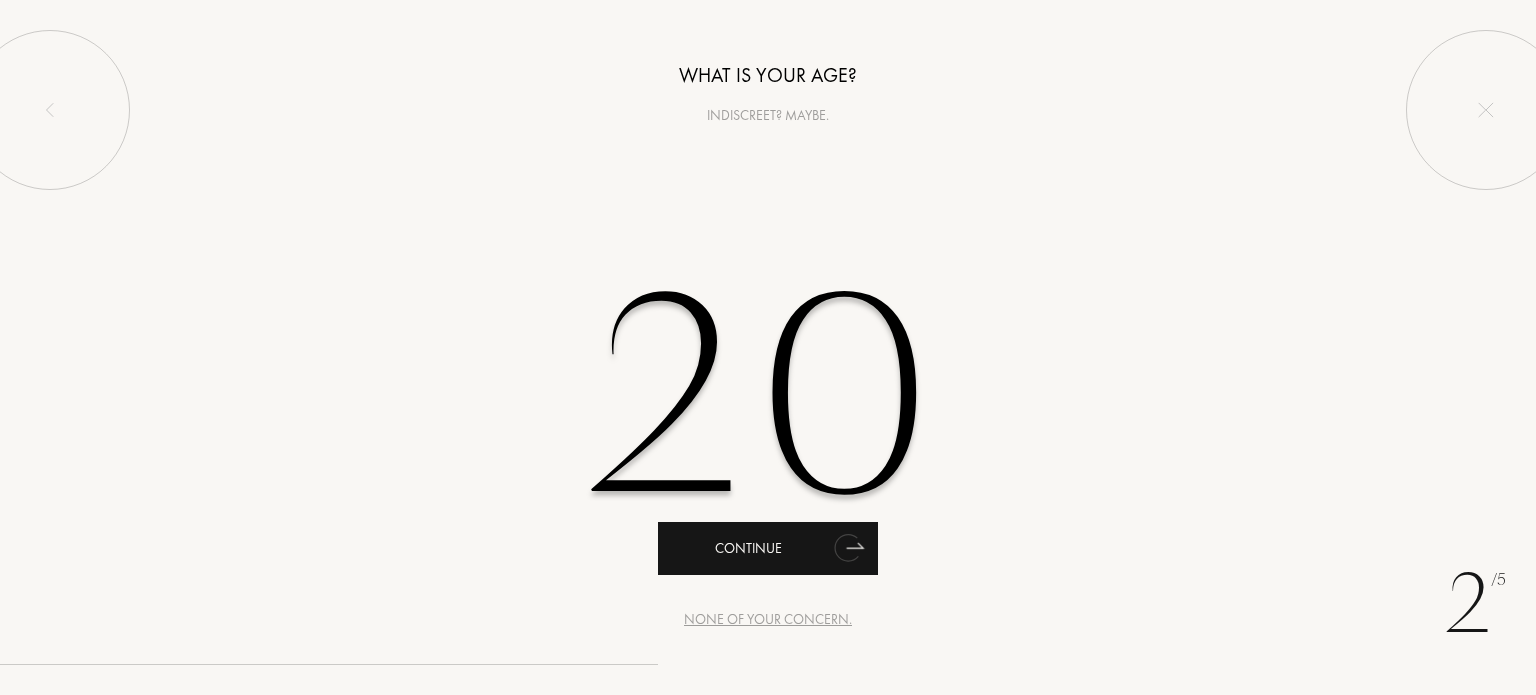 type on "20" 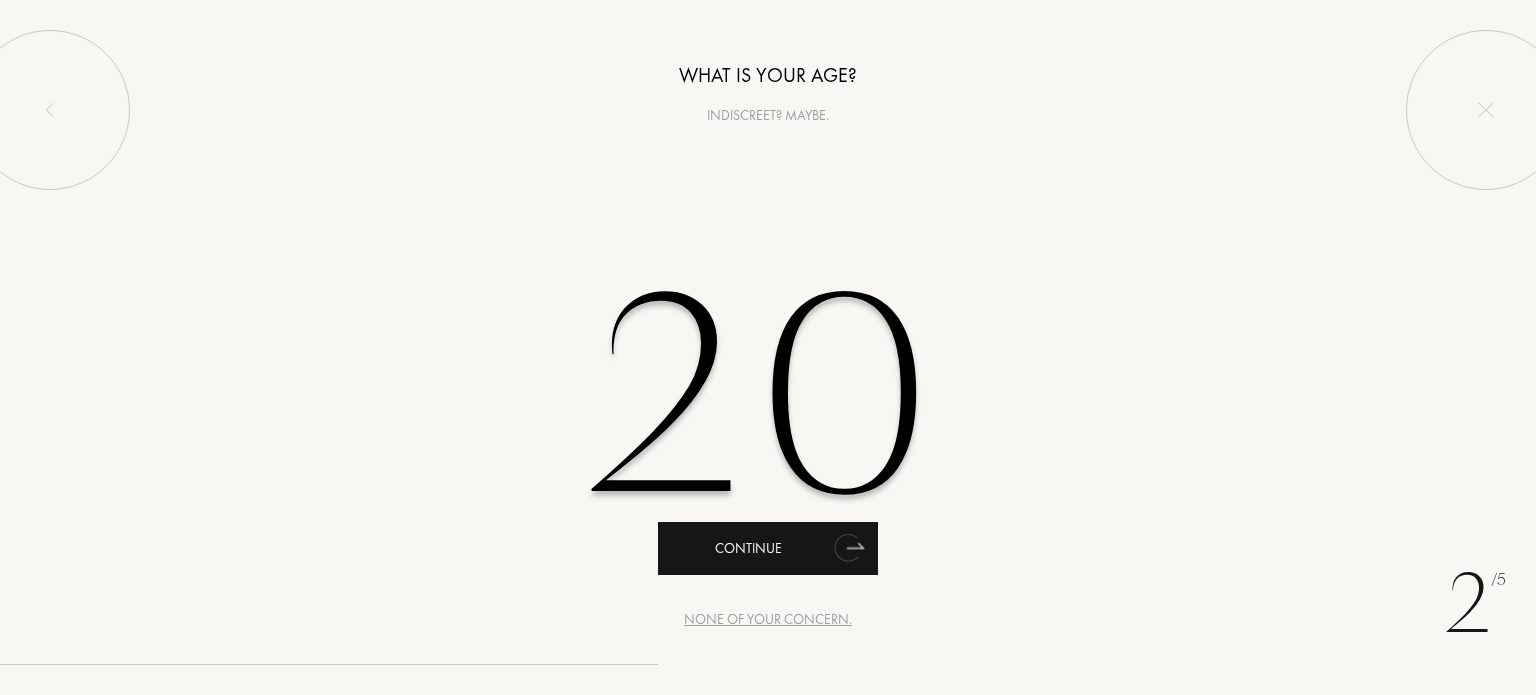 click on "Continue" at bounding box center (768, 548) 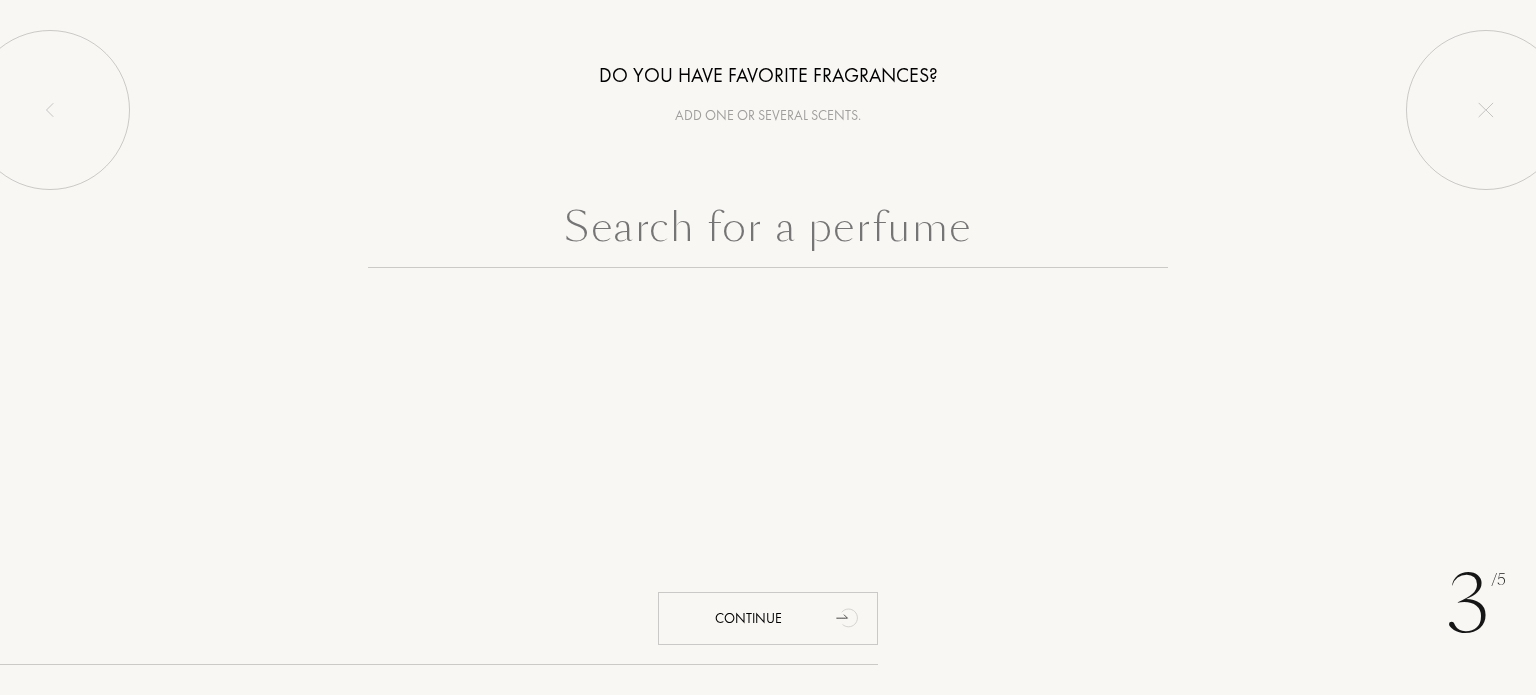 click at bounding box center [768, 232] 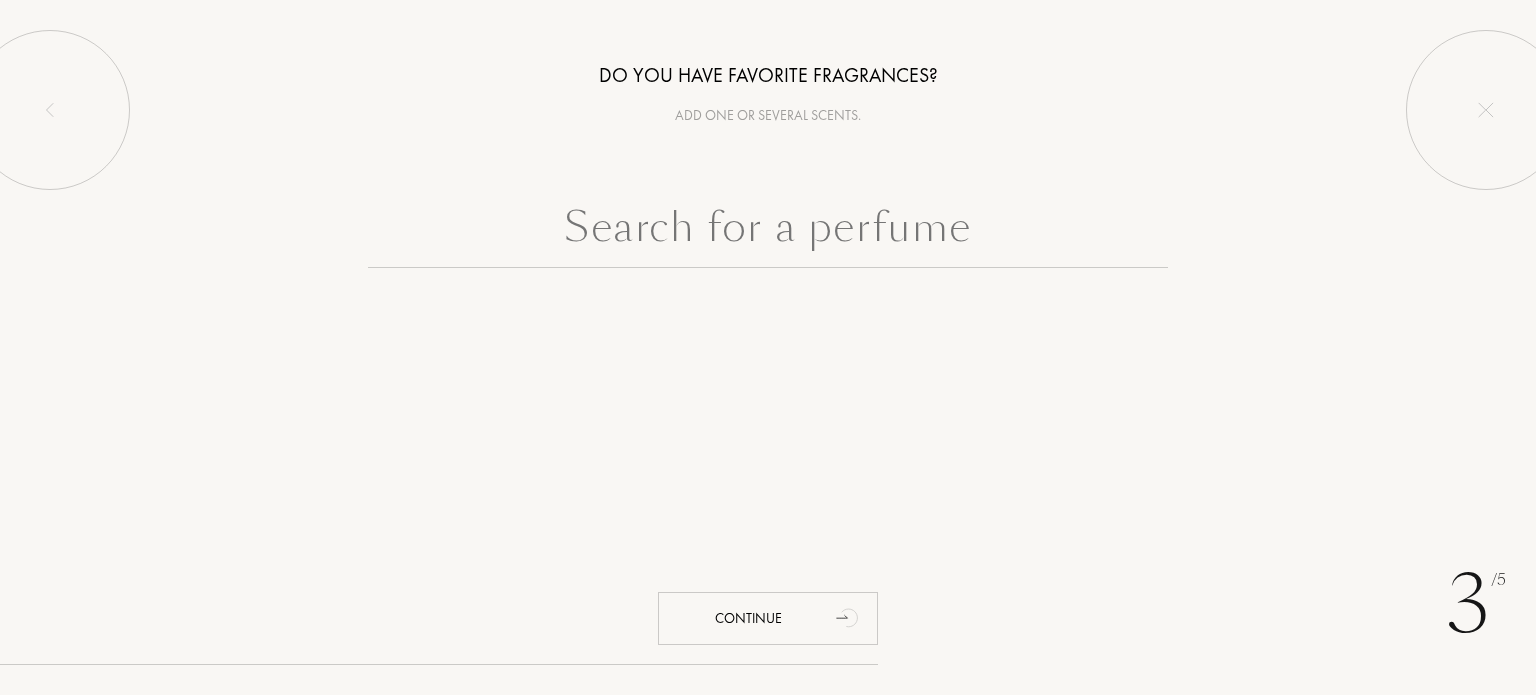 click at bounding box center (768, 232) 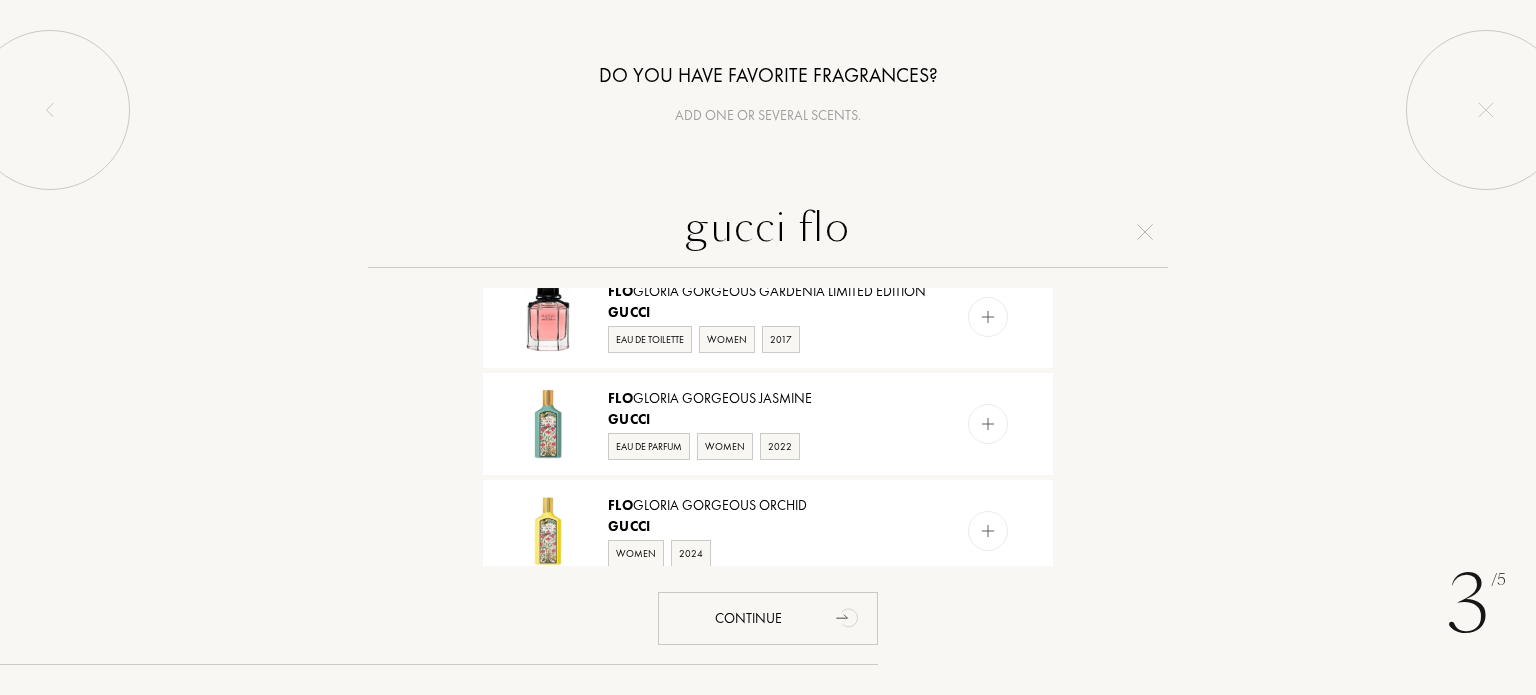 scroll, scrollTop: 1216, scrollLeft: 0, axis: vertical 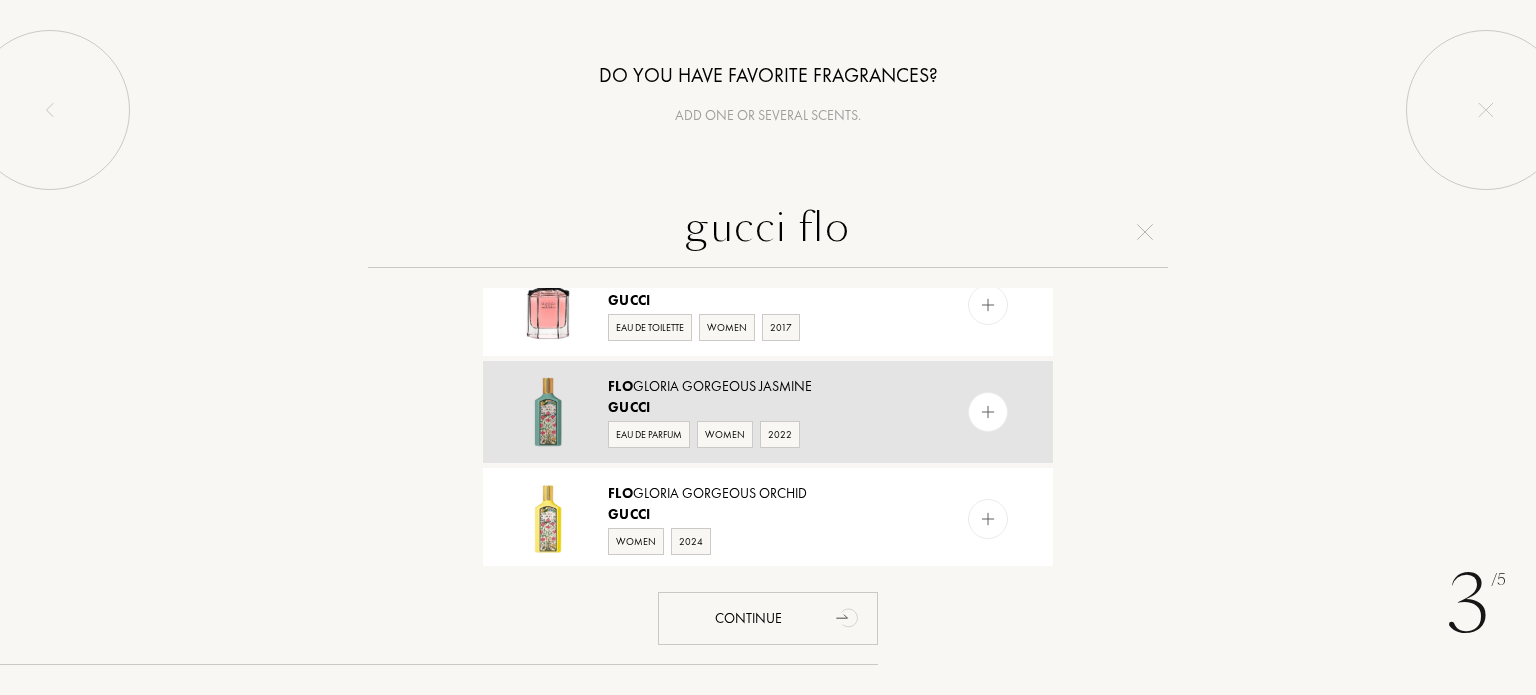 type on "gucci flo" 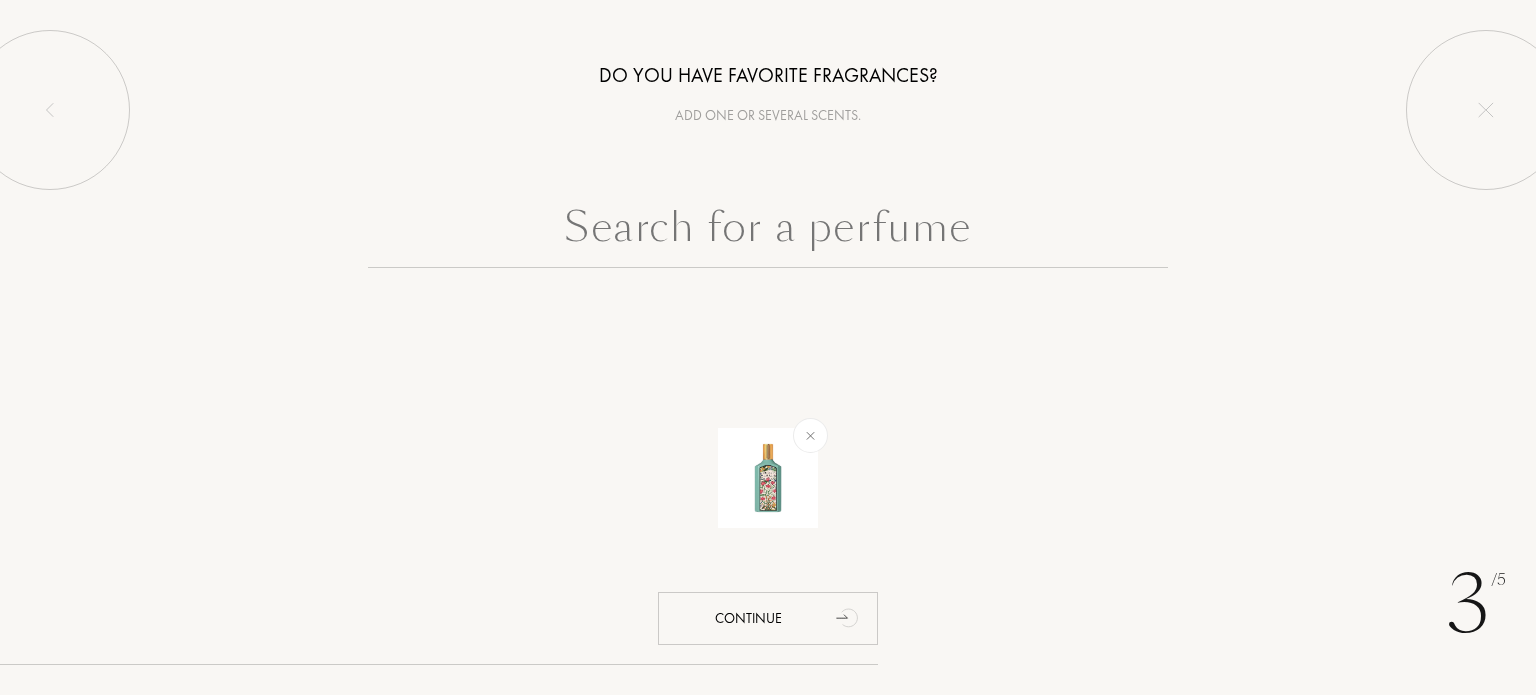 scroll, scrollTop: 0, scrollLeft: 0, axis: both 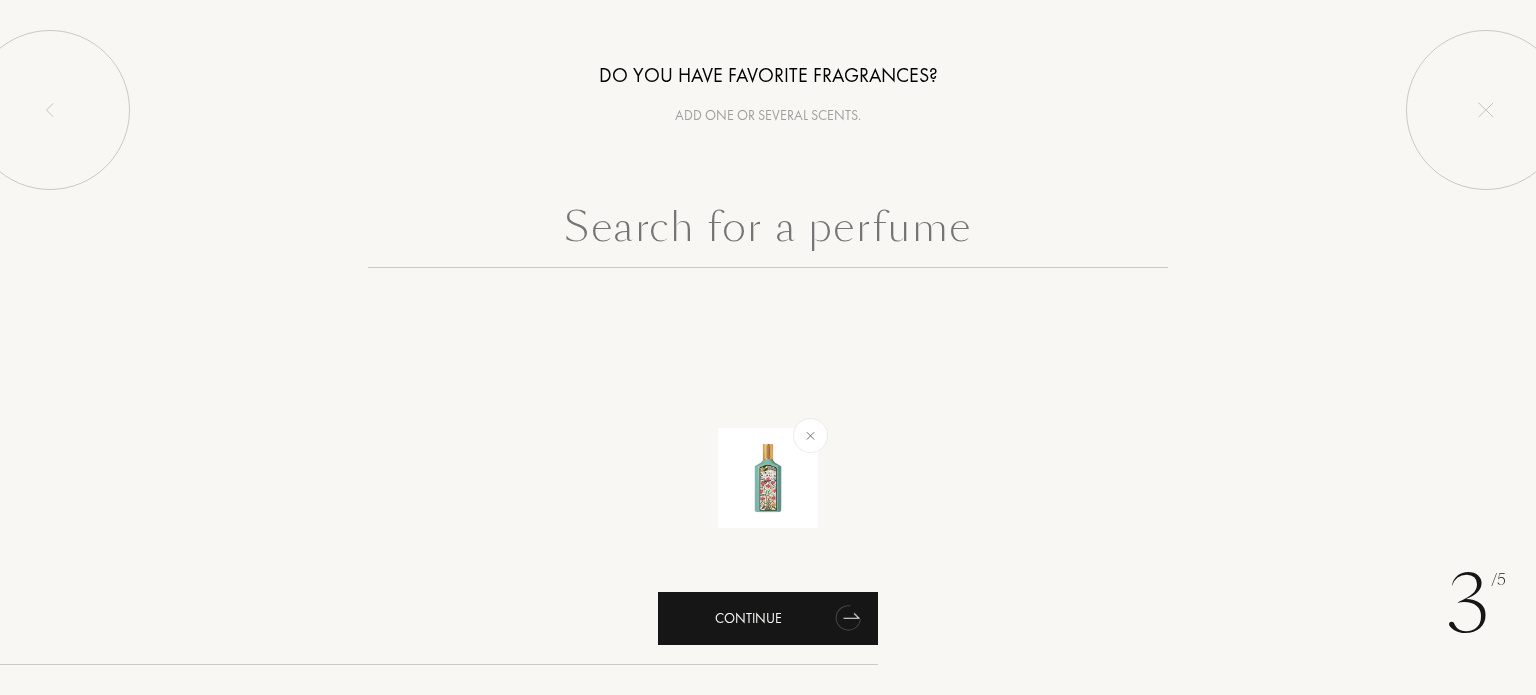 click on "Continue" at bounding box center (768, 618) 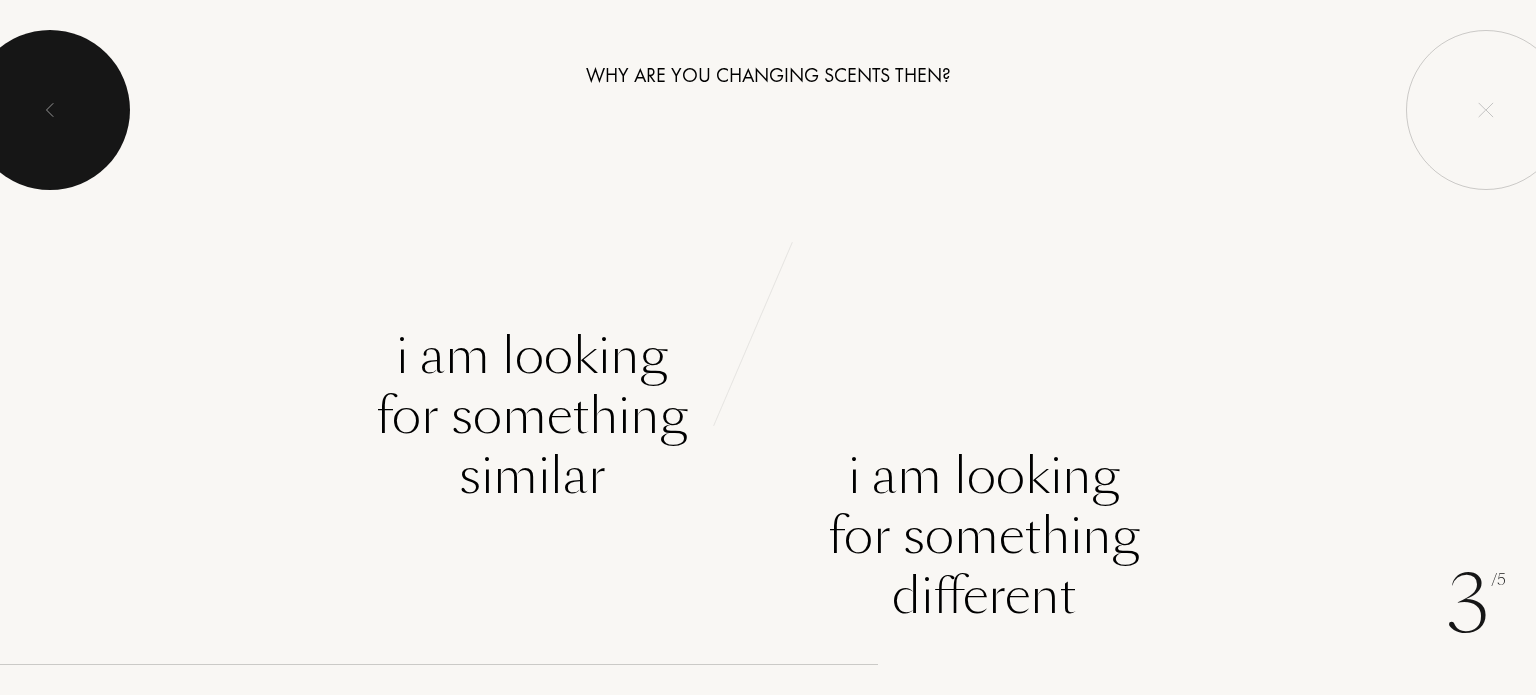 click at bounding box center [50, 110] 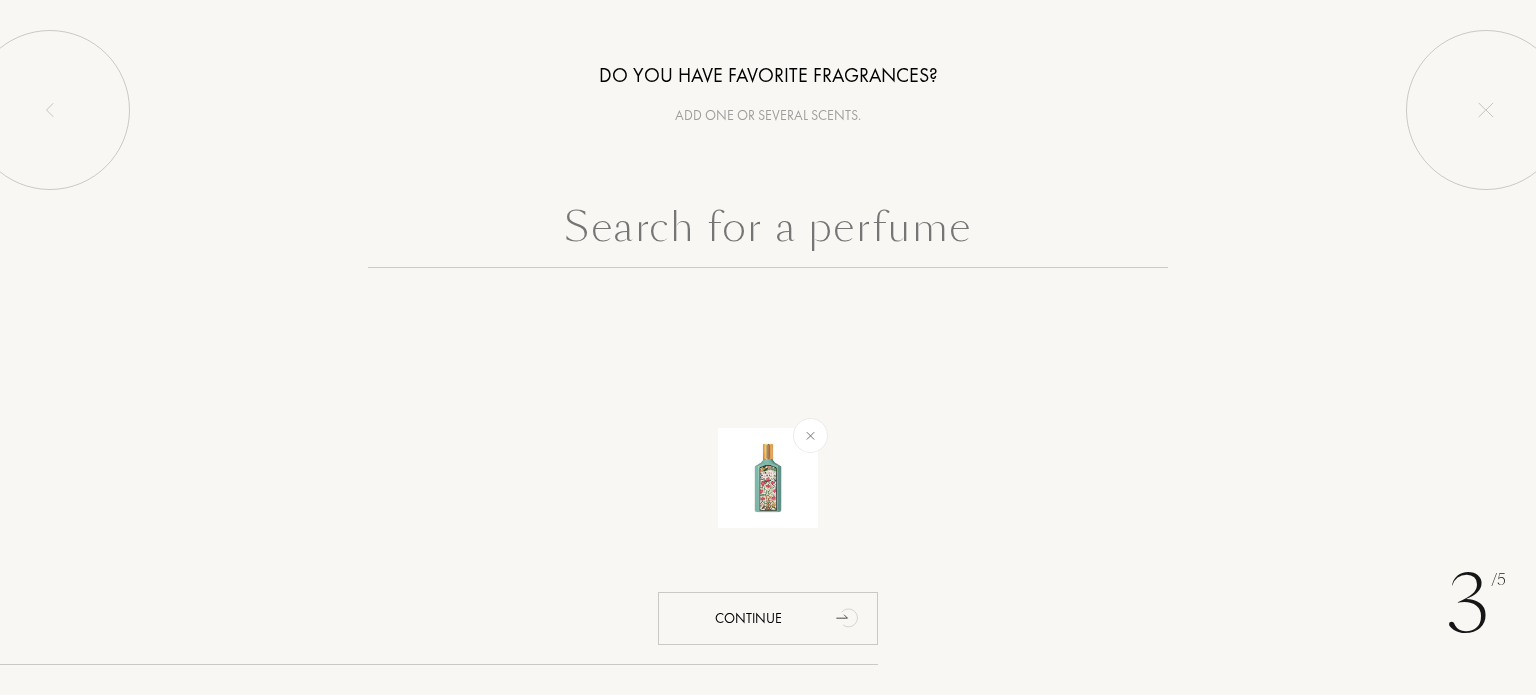 click at bounding box center (768, 232) 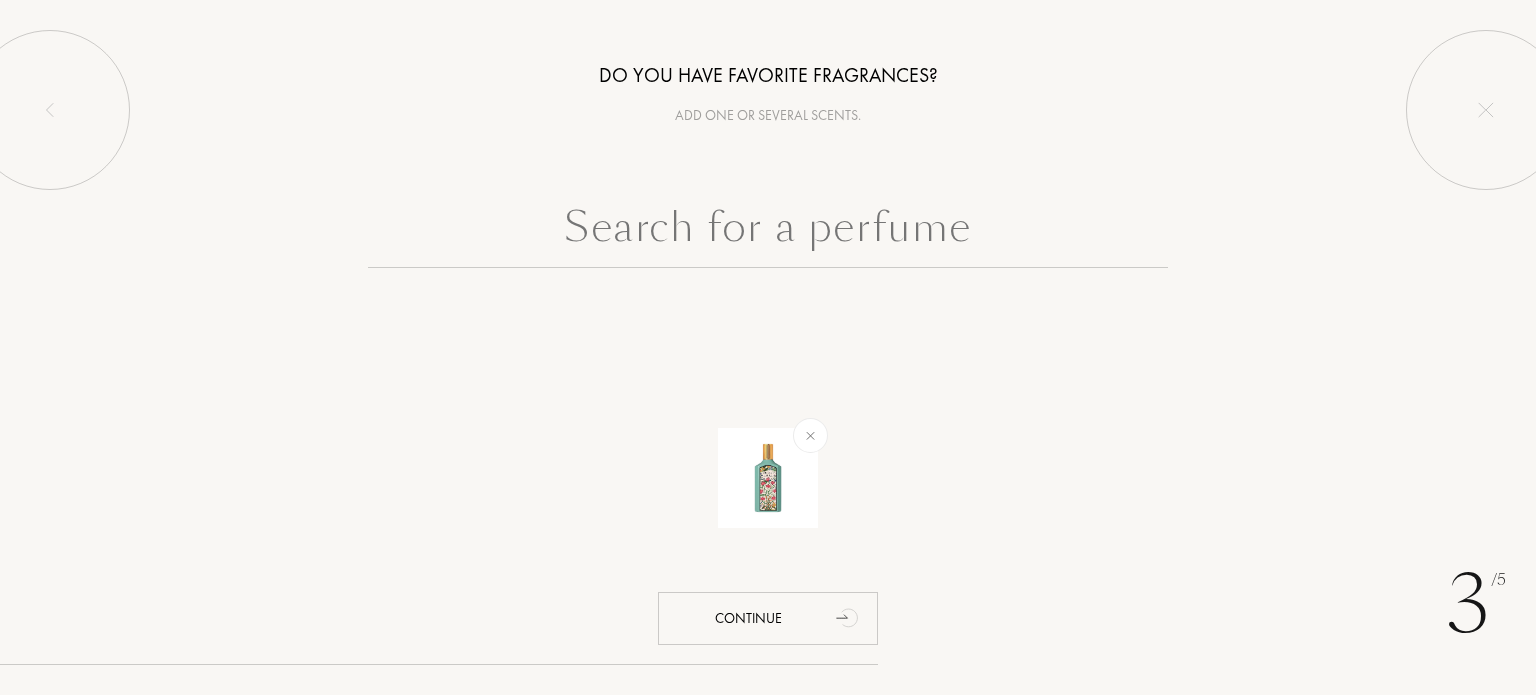 click at bounding box center (768, 232) 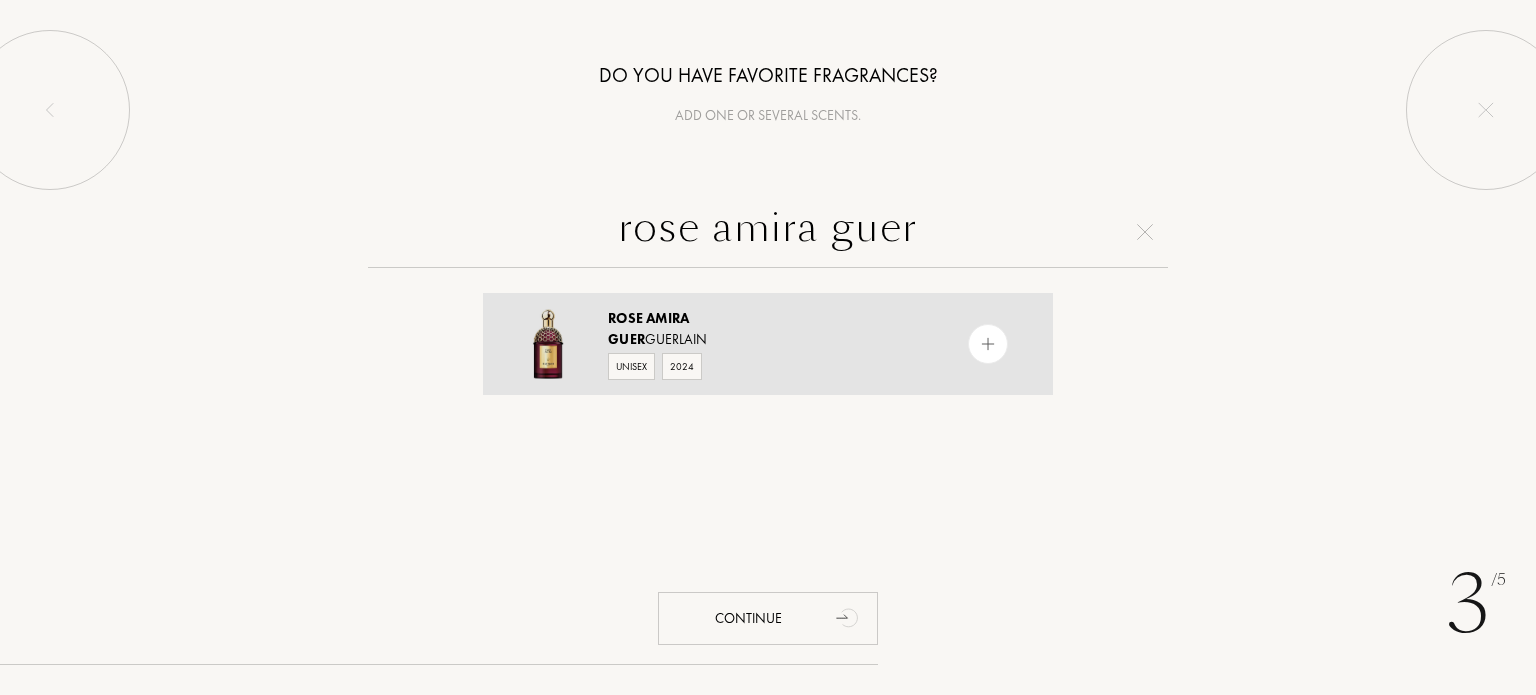 type on "rose amira guer" 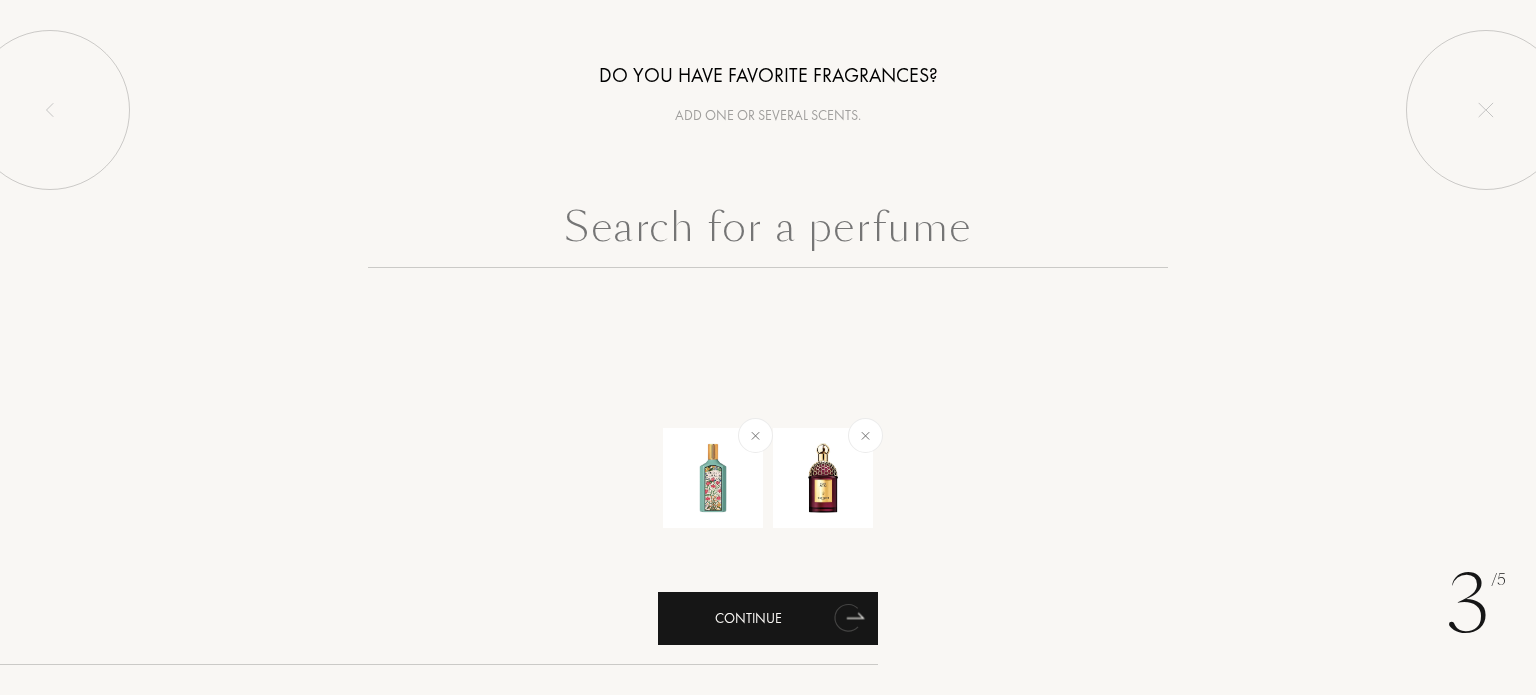 click on "Continue" at bounding box center (768, 618) 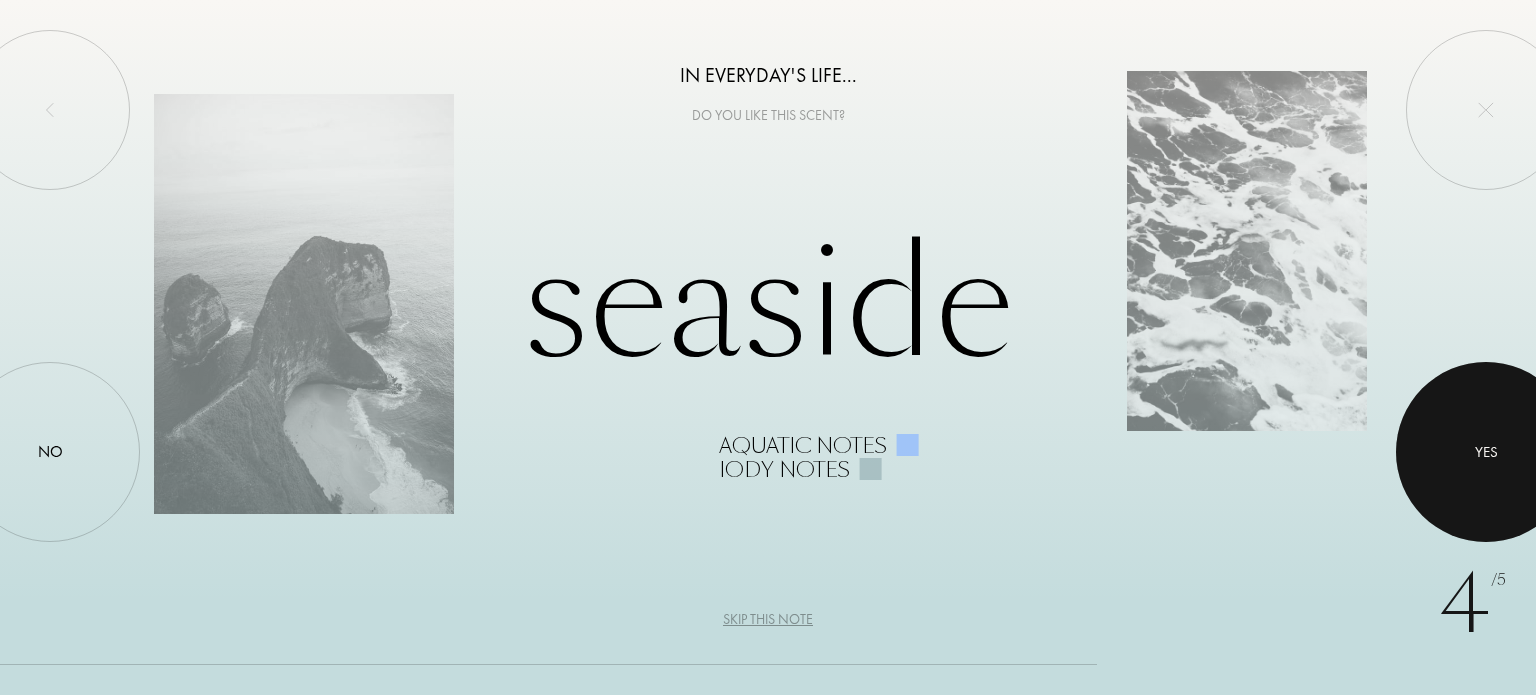 click at bounding box center (1486, 452) 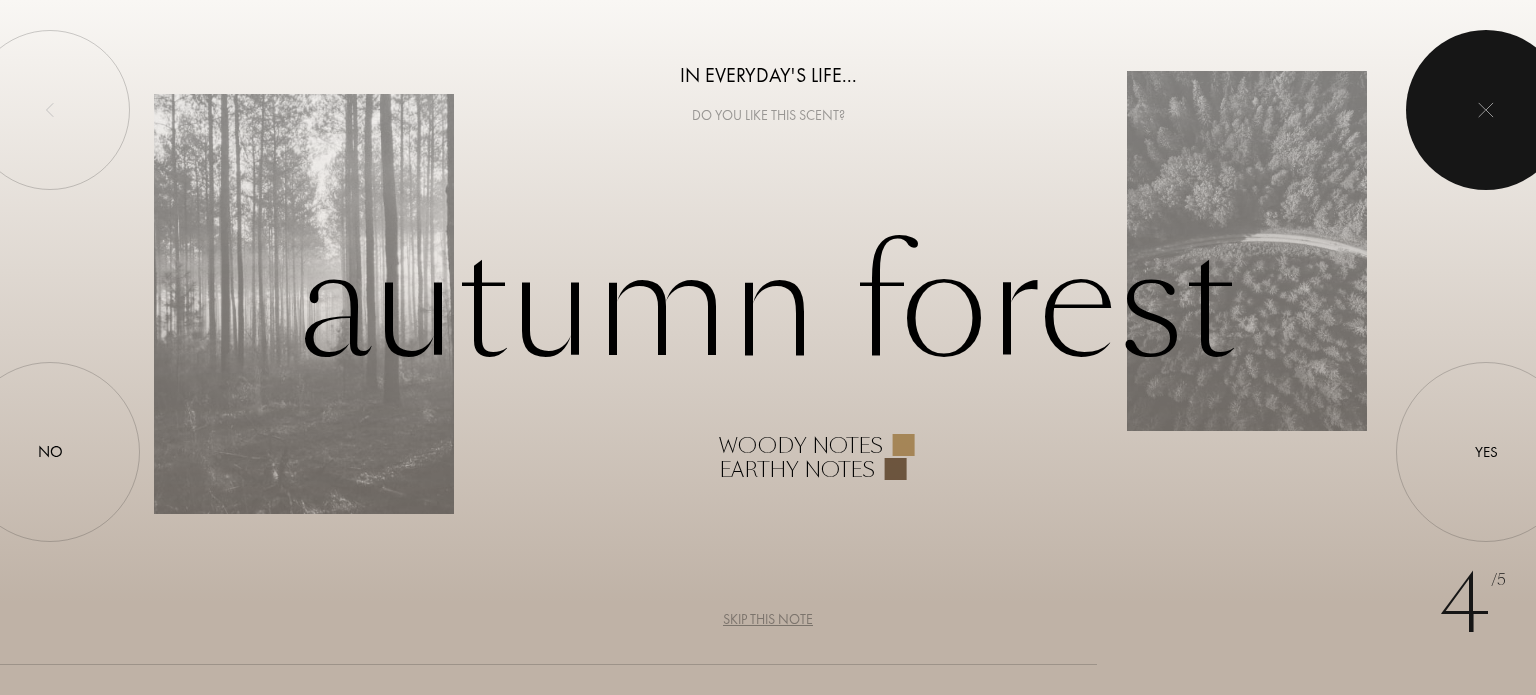 click at bounding box center (1486, 110) 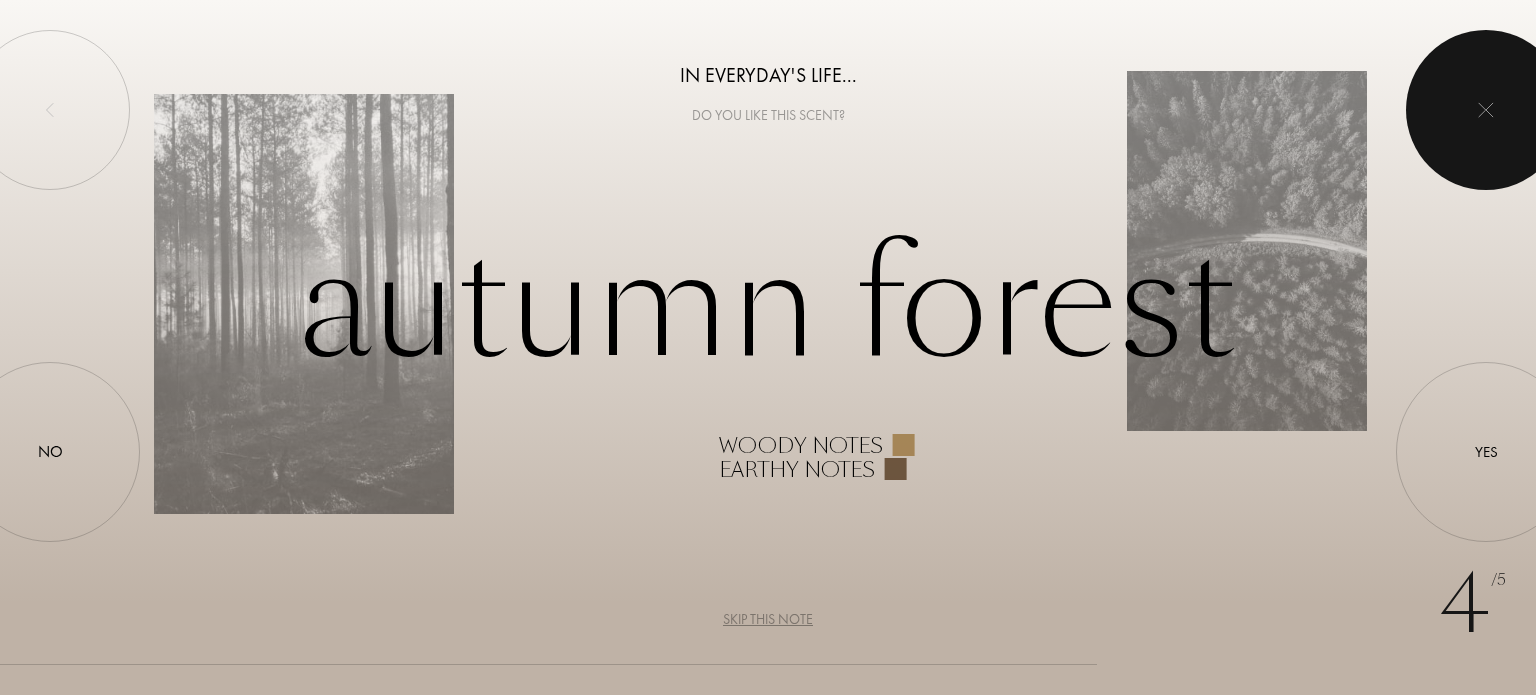 click at bounding box center [1486, 110] 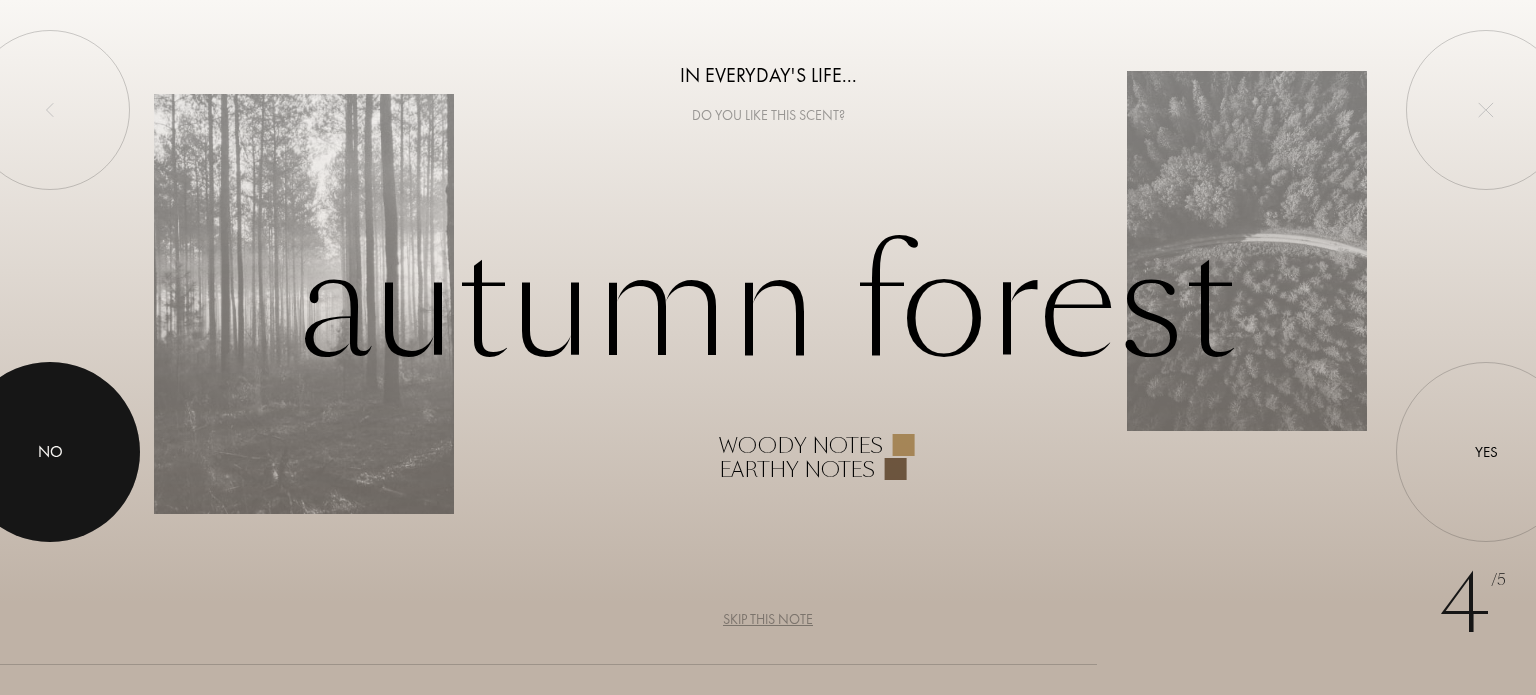 click on "No" at bounding box center (50, 452) 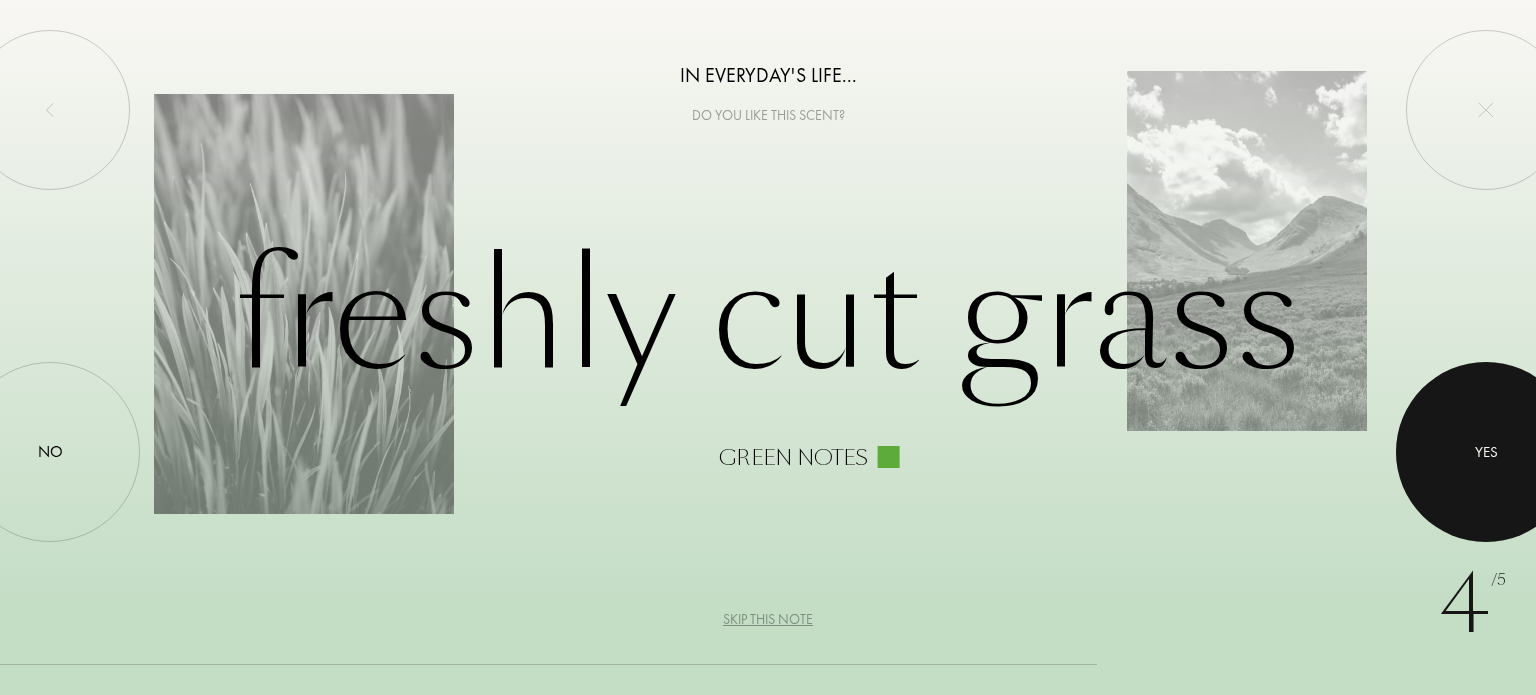 click at bounding box center [1486, 452] 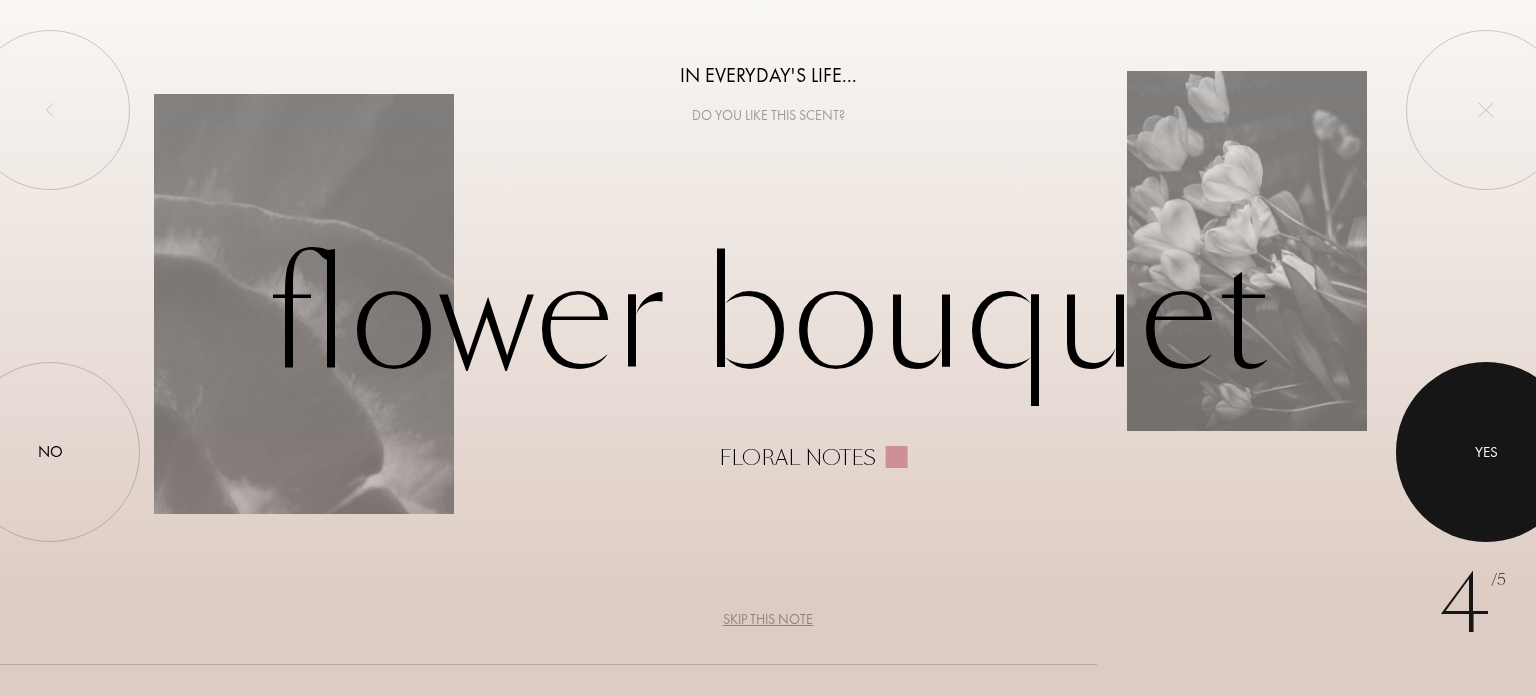click at bounding box center (1486, 452) 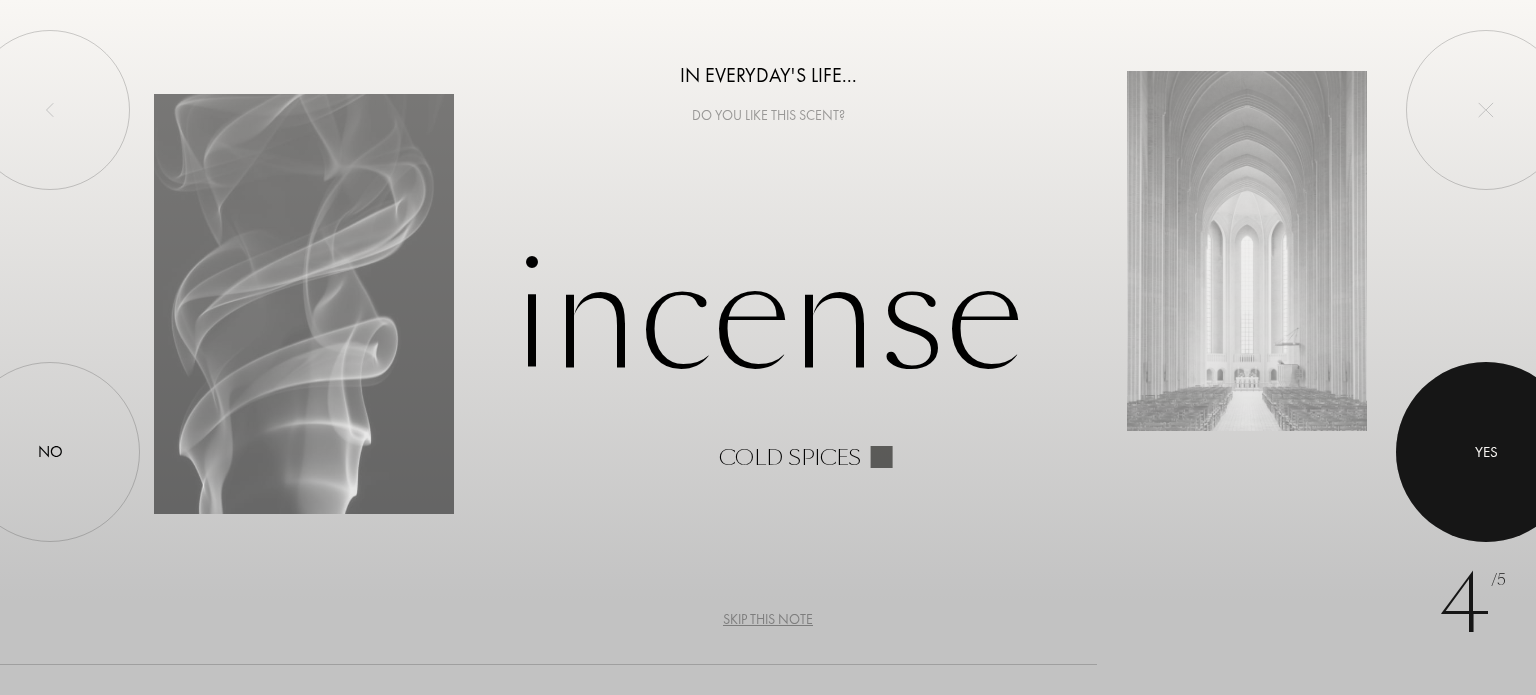 click at bounding box center [1486, 452] 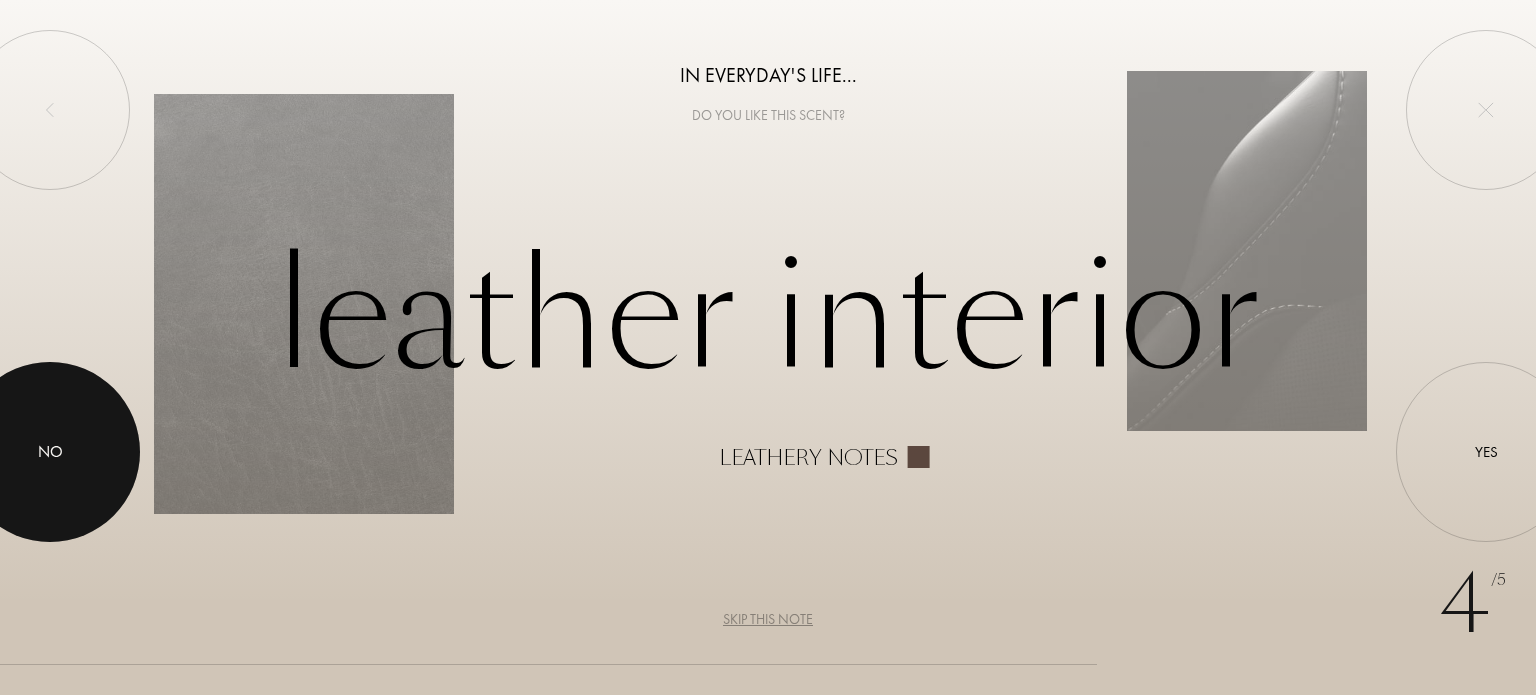 click at bounding box center [50, 452] 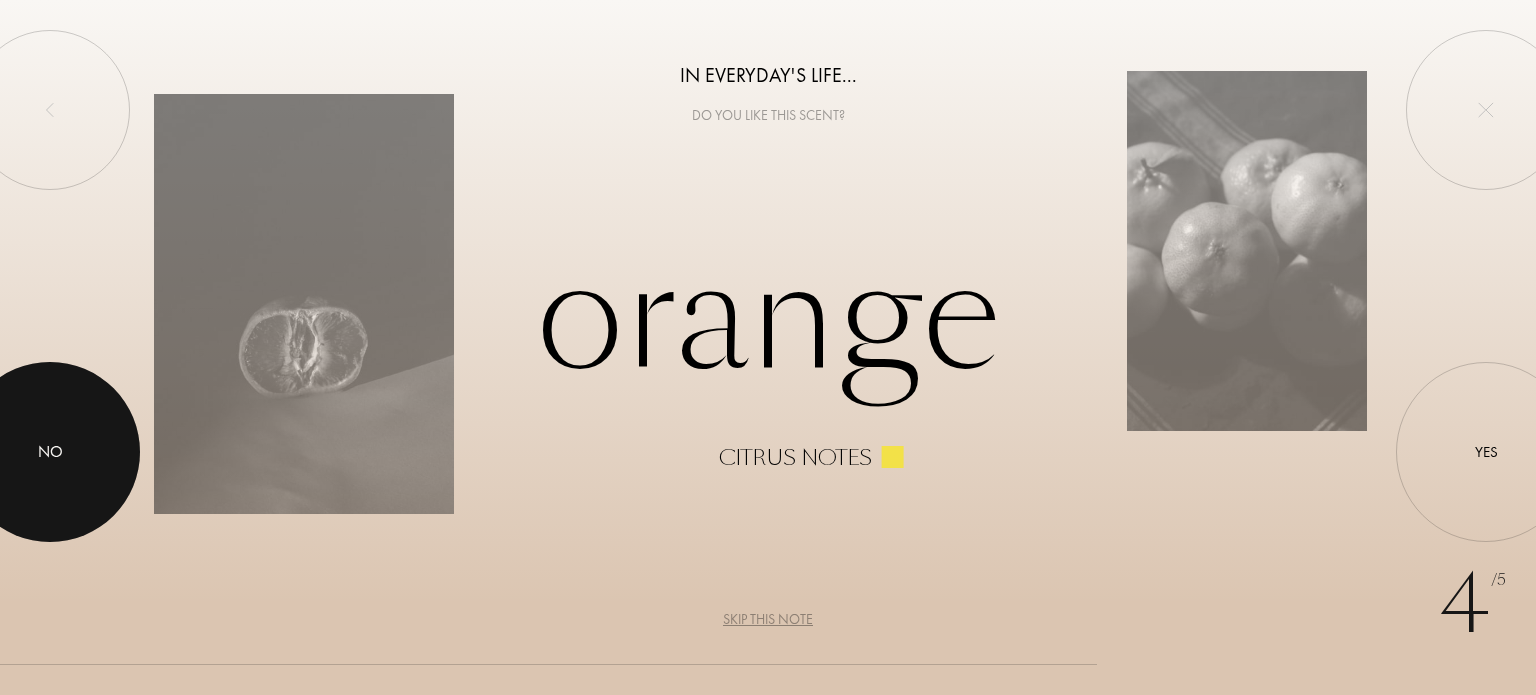 click at bounding box center [50, 452] 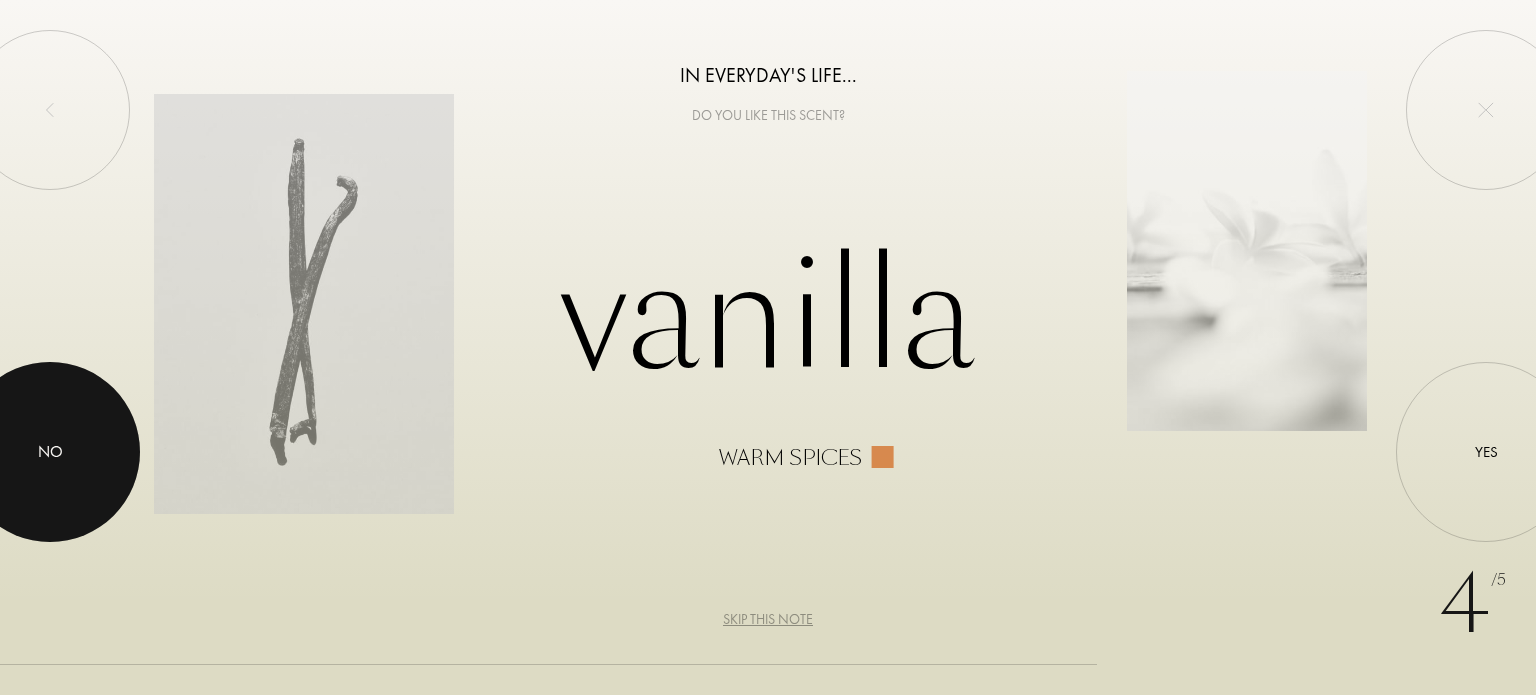 click on "No" at bounding box center (50, 452) 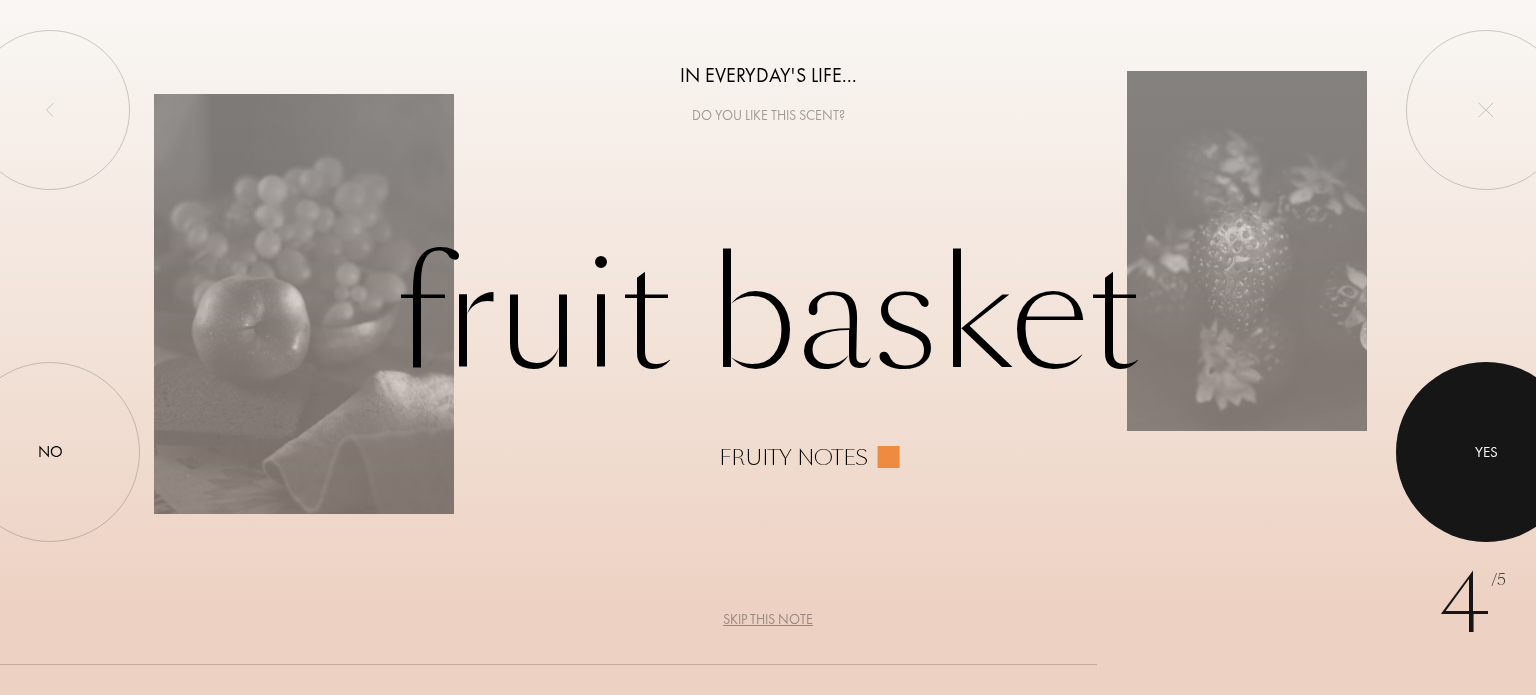click at bounding box center [1486, 452] 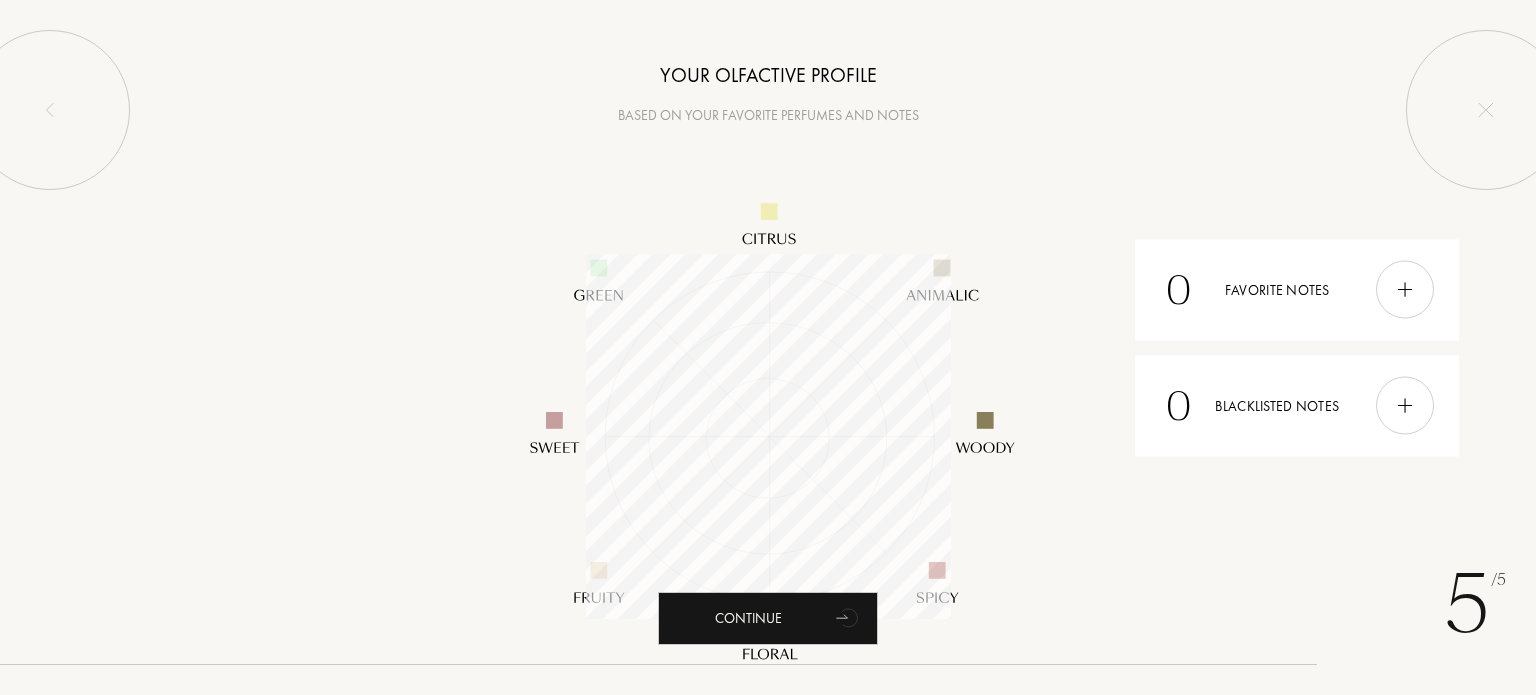 scroll, scrollTop: 999635, scrollLeft: 999635, axis: both 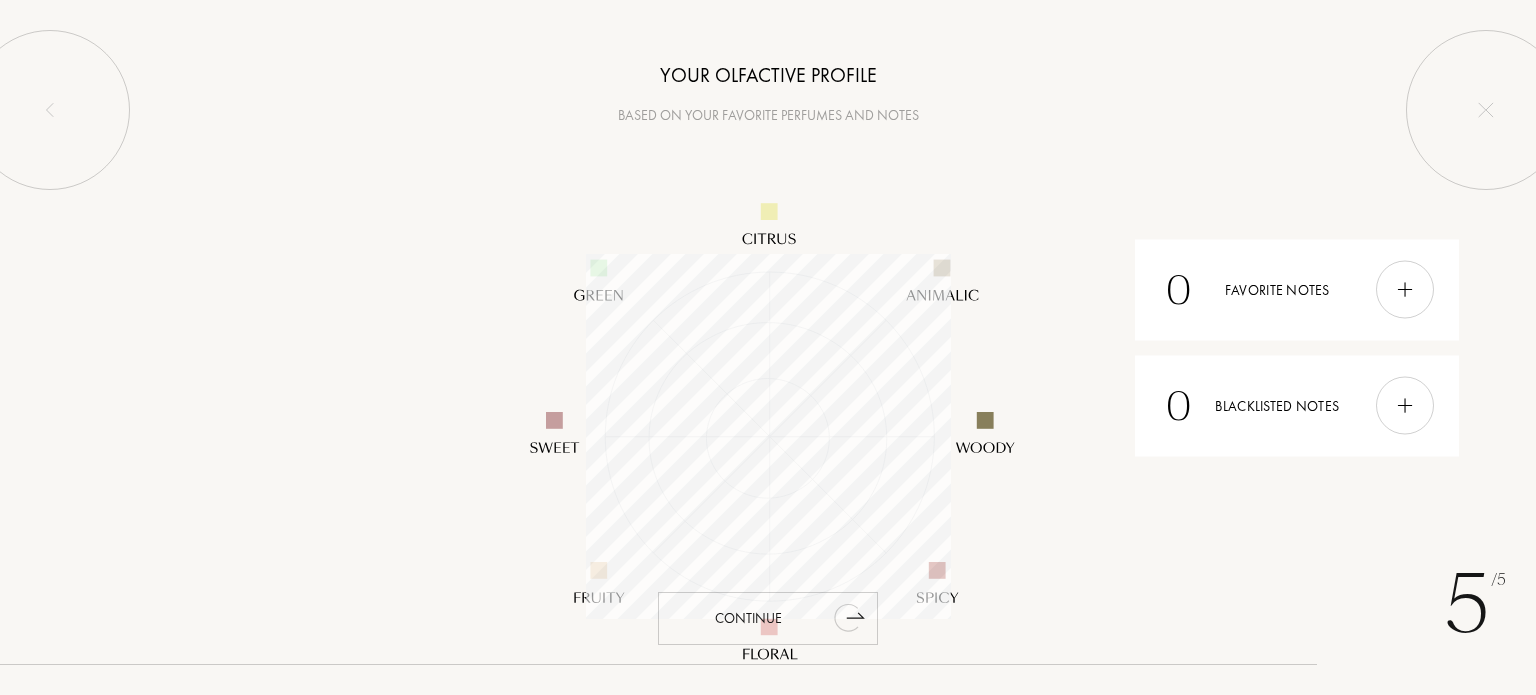 click 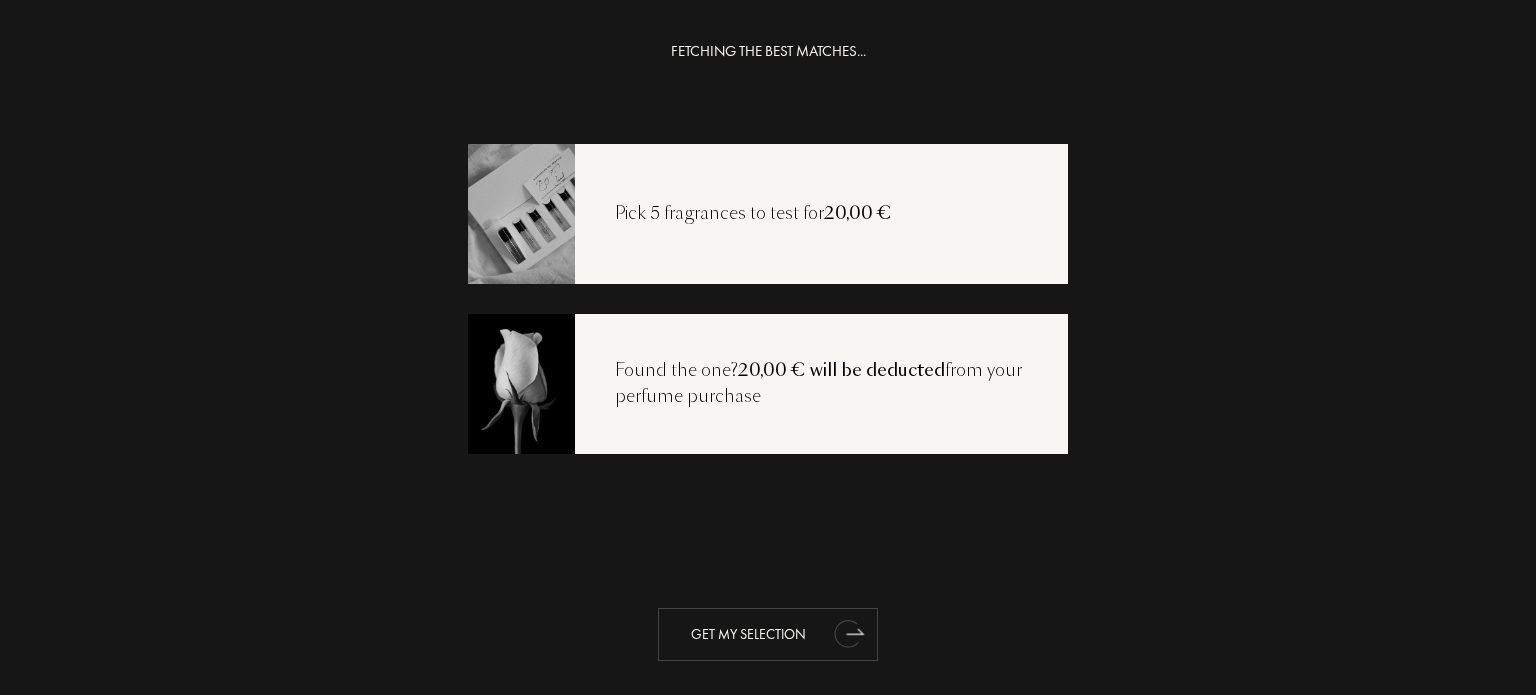 click on "Get my selection" at bounding box center (768, 634) 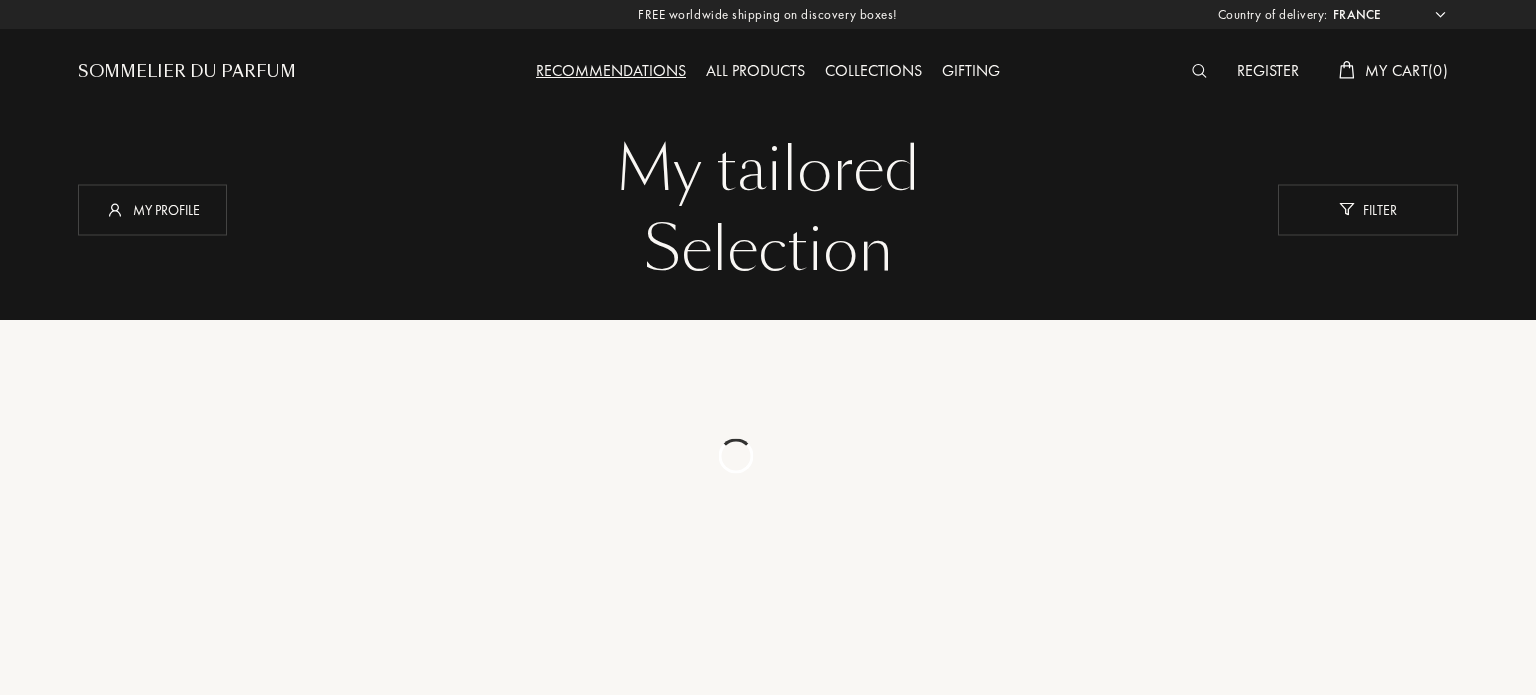 select on "FR" 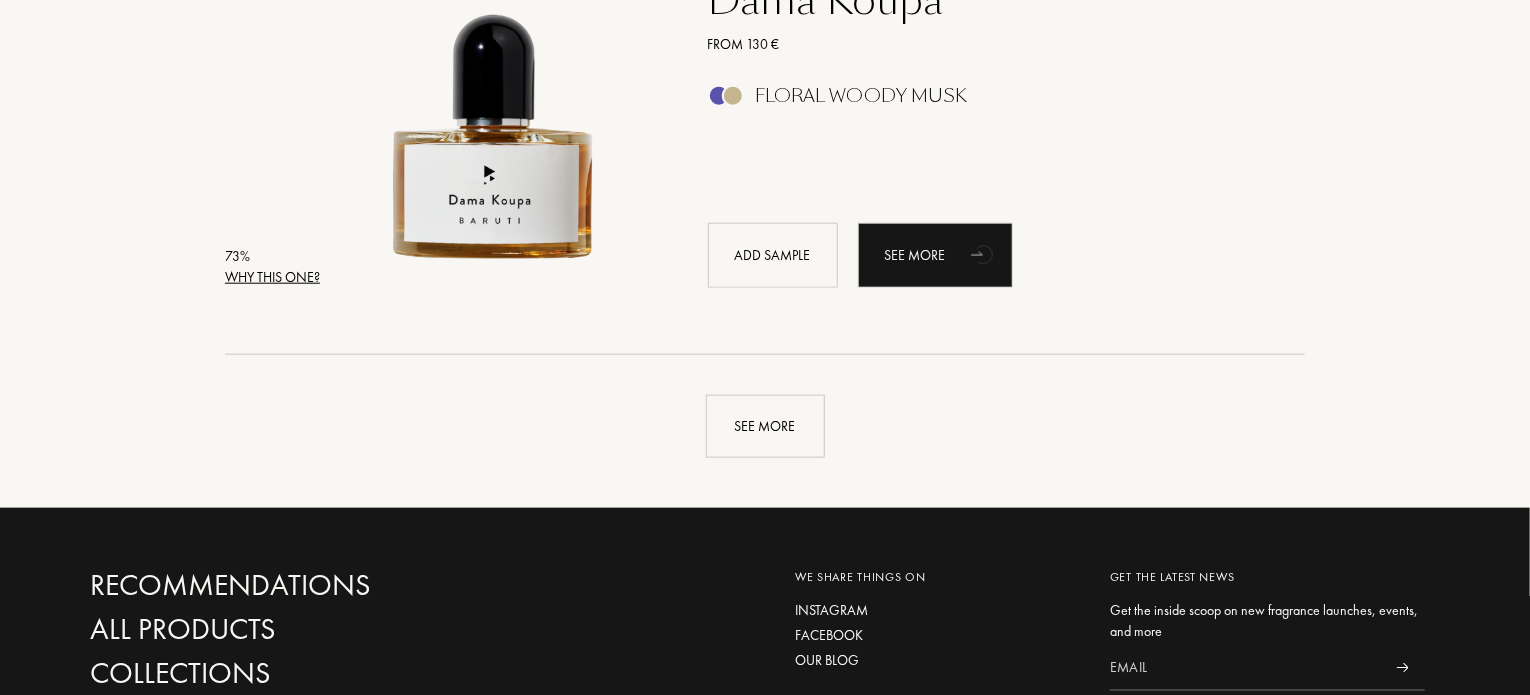 scroll, scrollTop: 4736, scrollLeft: 0, axis: vertical 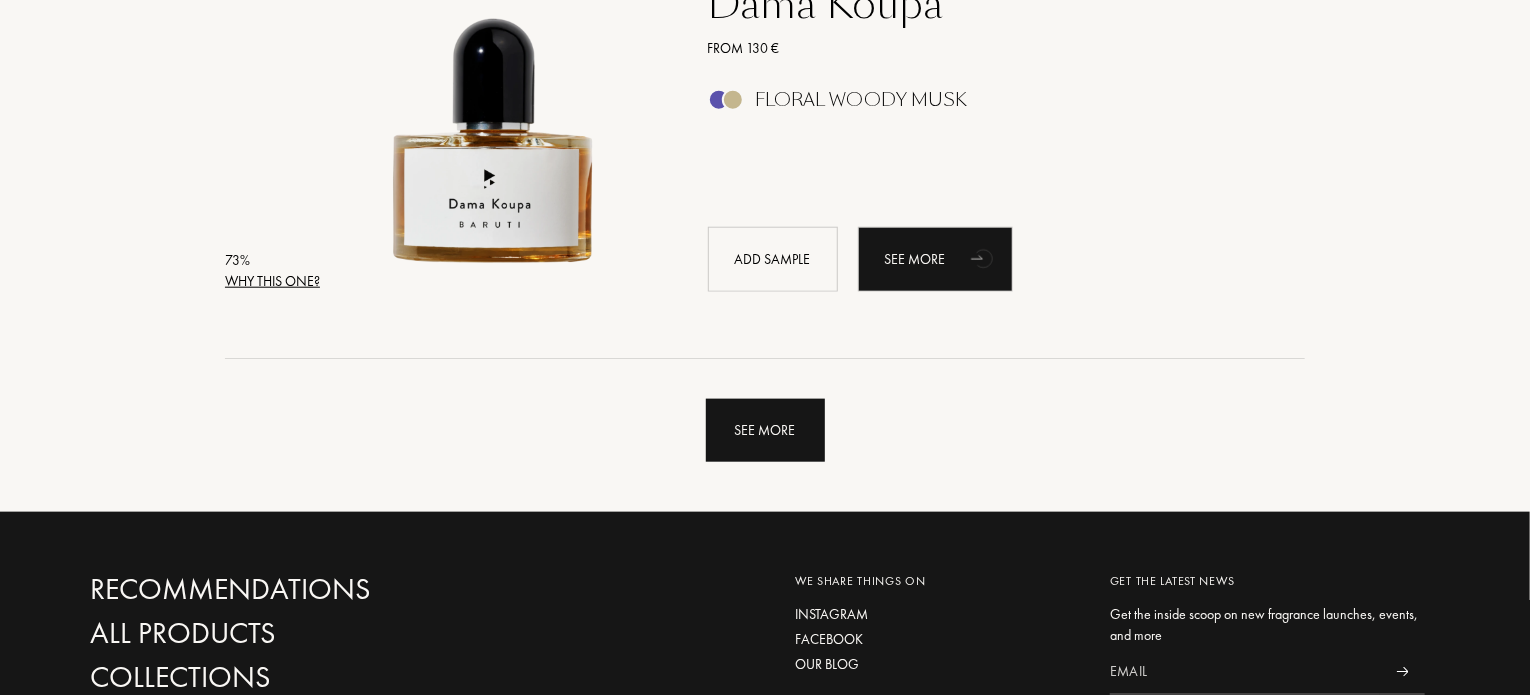 click on "See more" at bounding box center [765, 430] 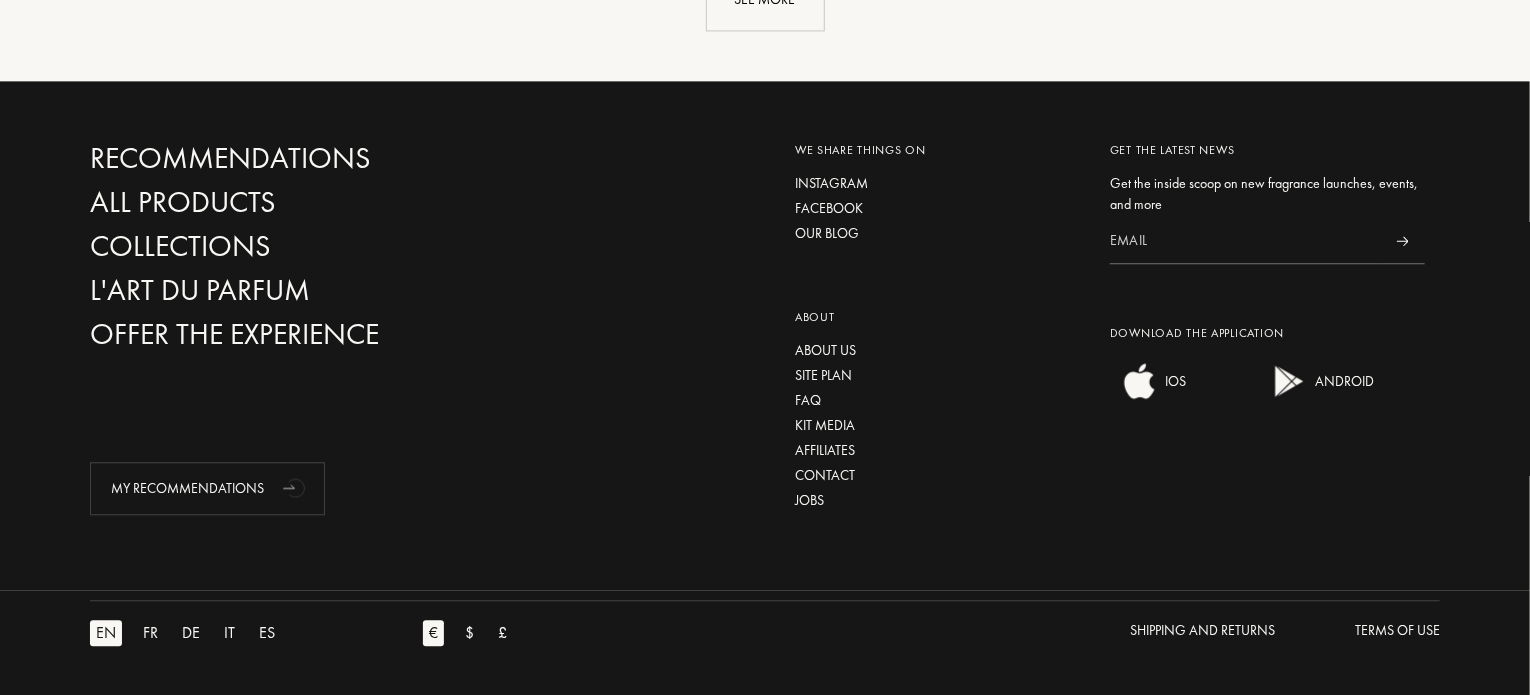 scroll, scrollTop: 9391, scrollLeft: 0, axis: vertical 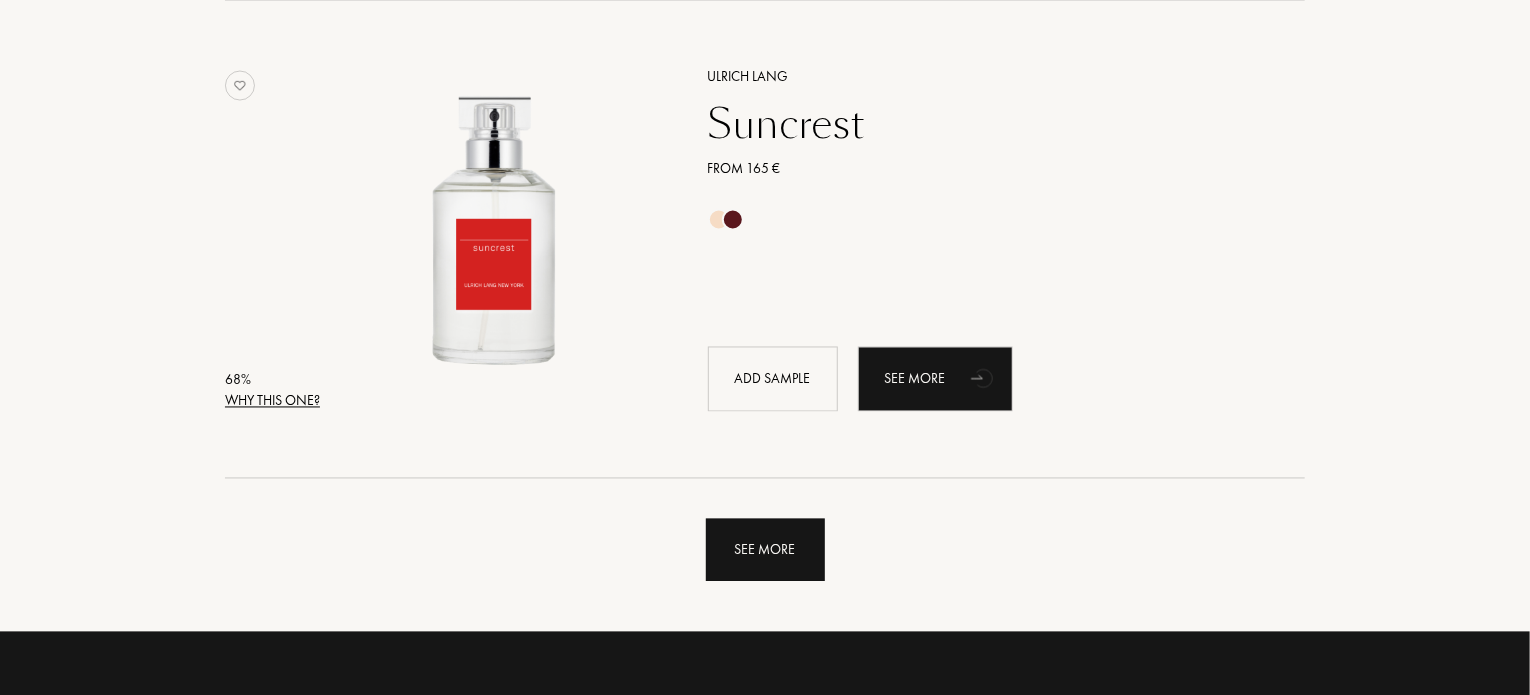 click on "See more" at bounding box center (765, 550) 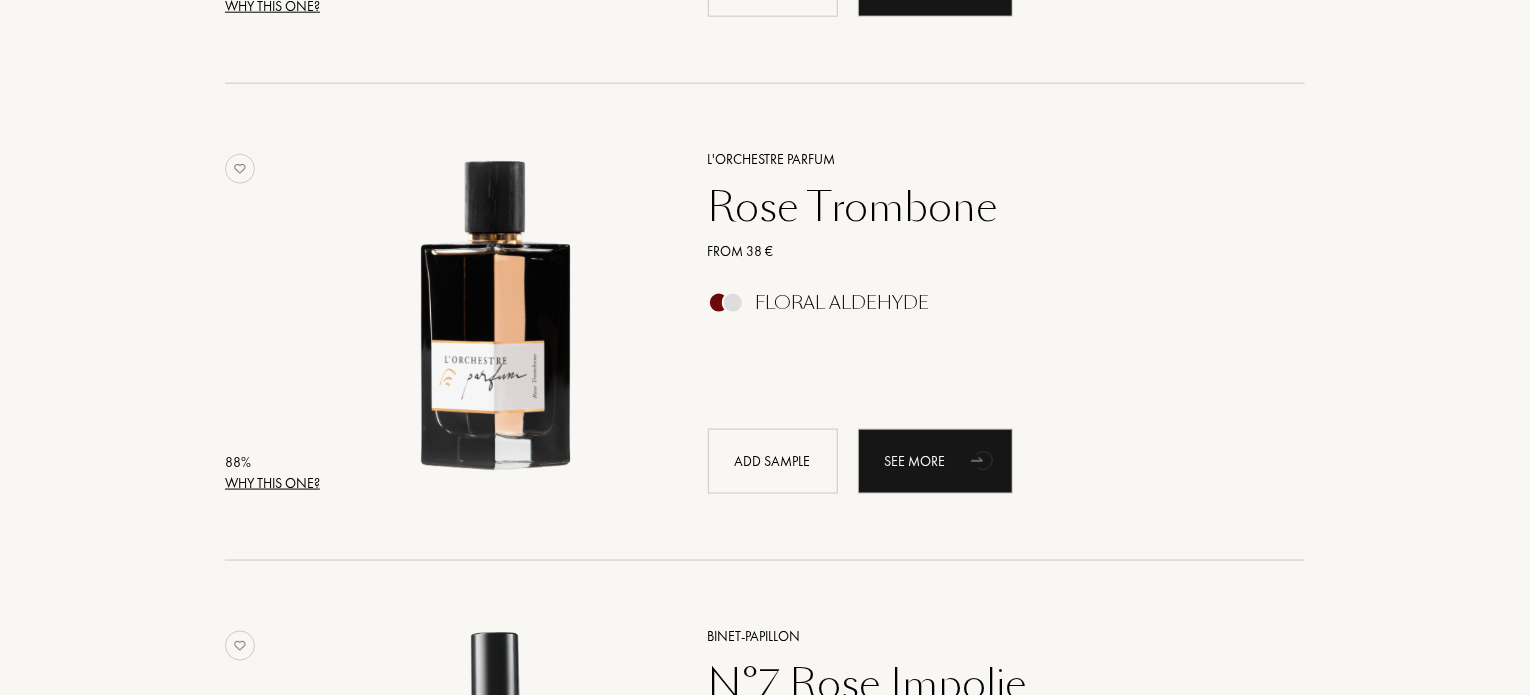 scroll, scrollTop: 0, scrollLeft: 0, axis: both 